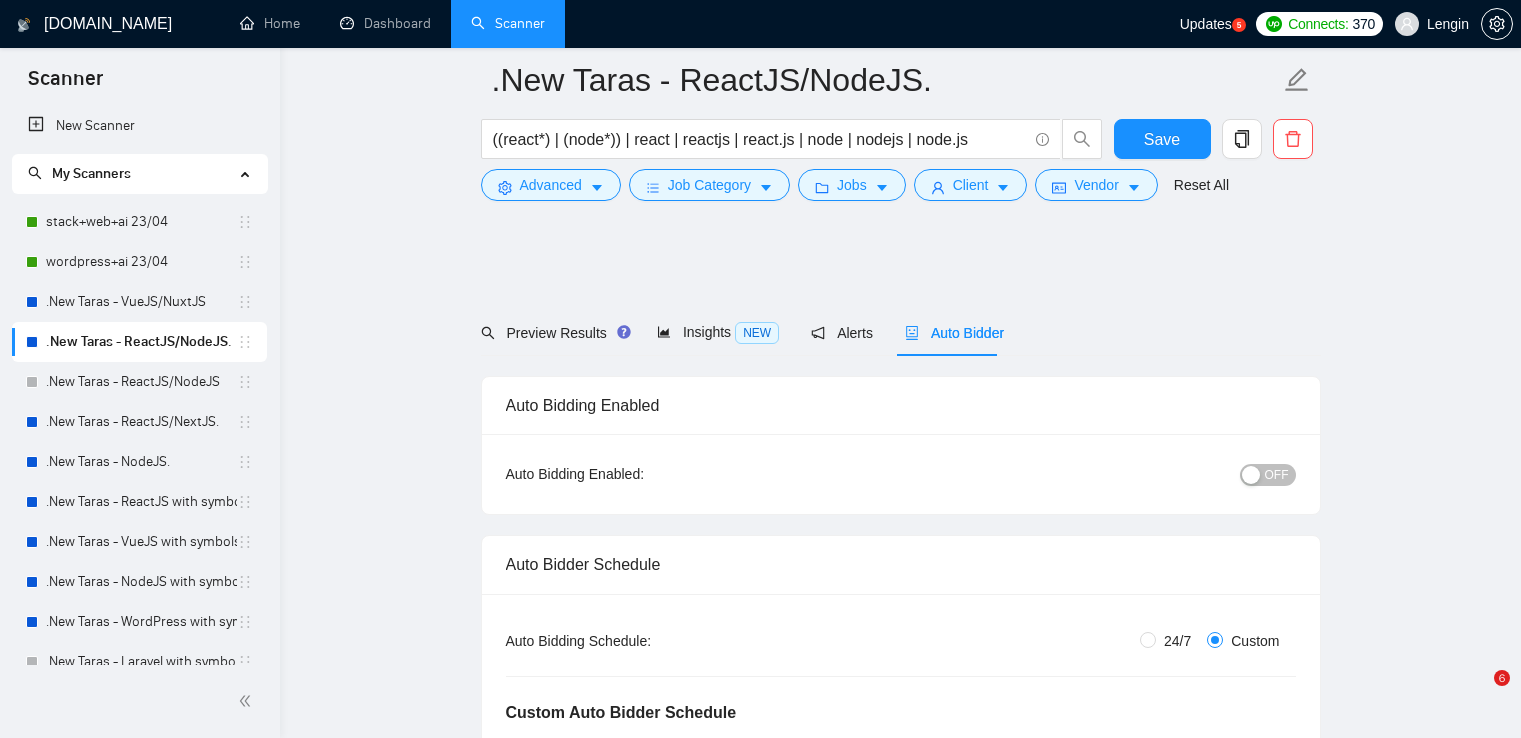 scroll, scrollTop: 3420, scrollLeft: 0, axis: vertical 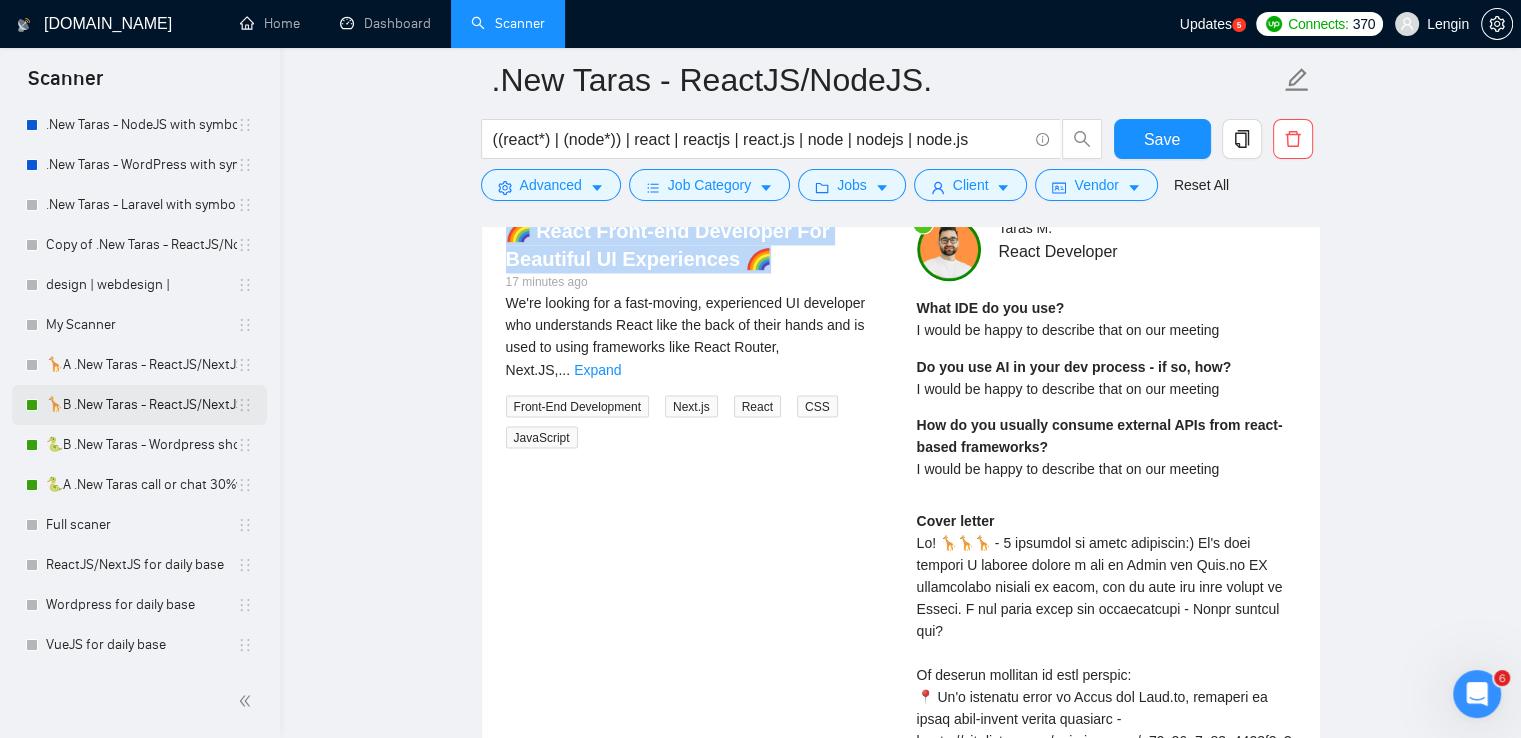 click on "🦒B .New Taras - ReactJS/NextJS rel exp 23/04" at bounding box center [141, 405] 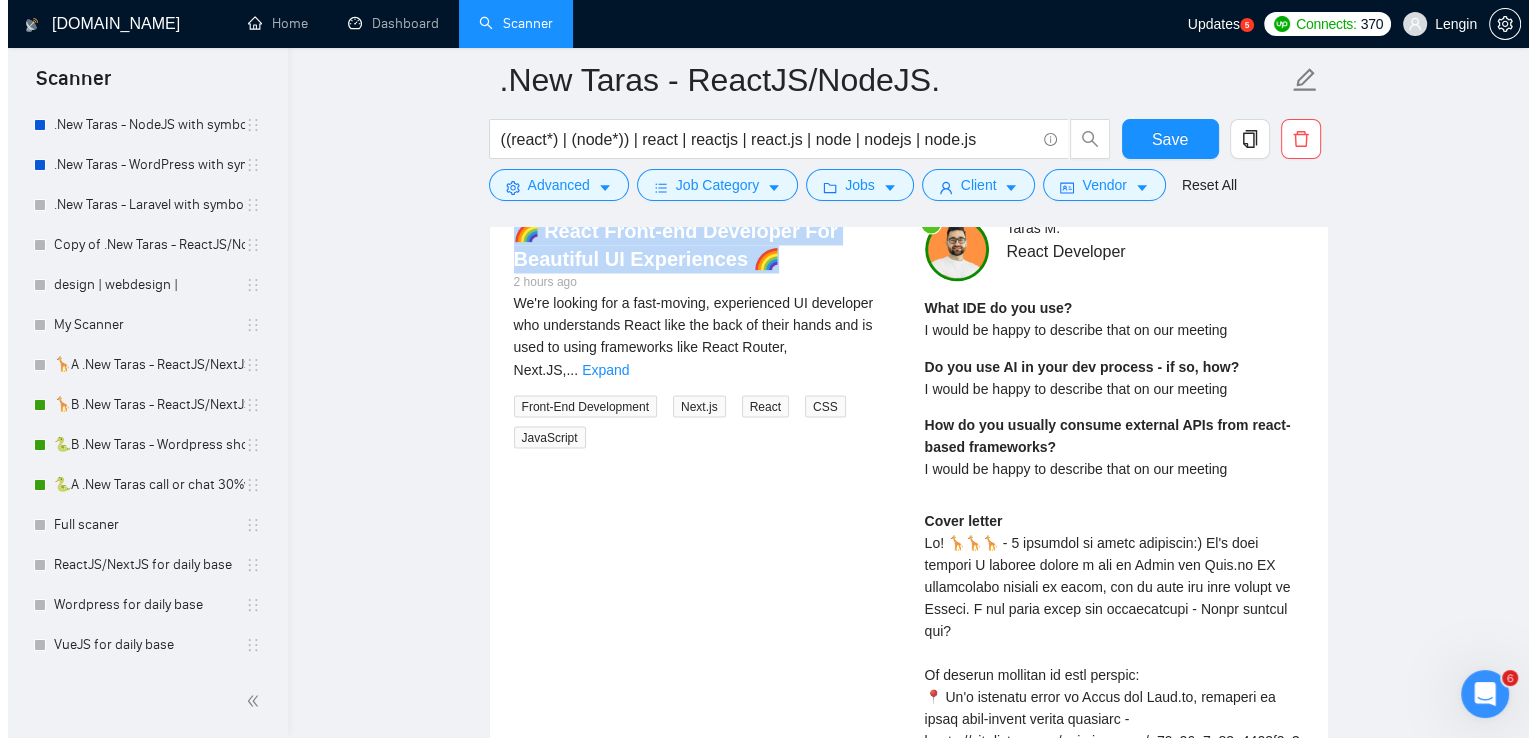 scroll, scrollTop: 0, scrollLeft: 0, axis: both 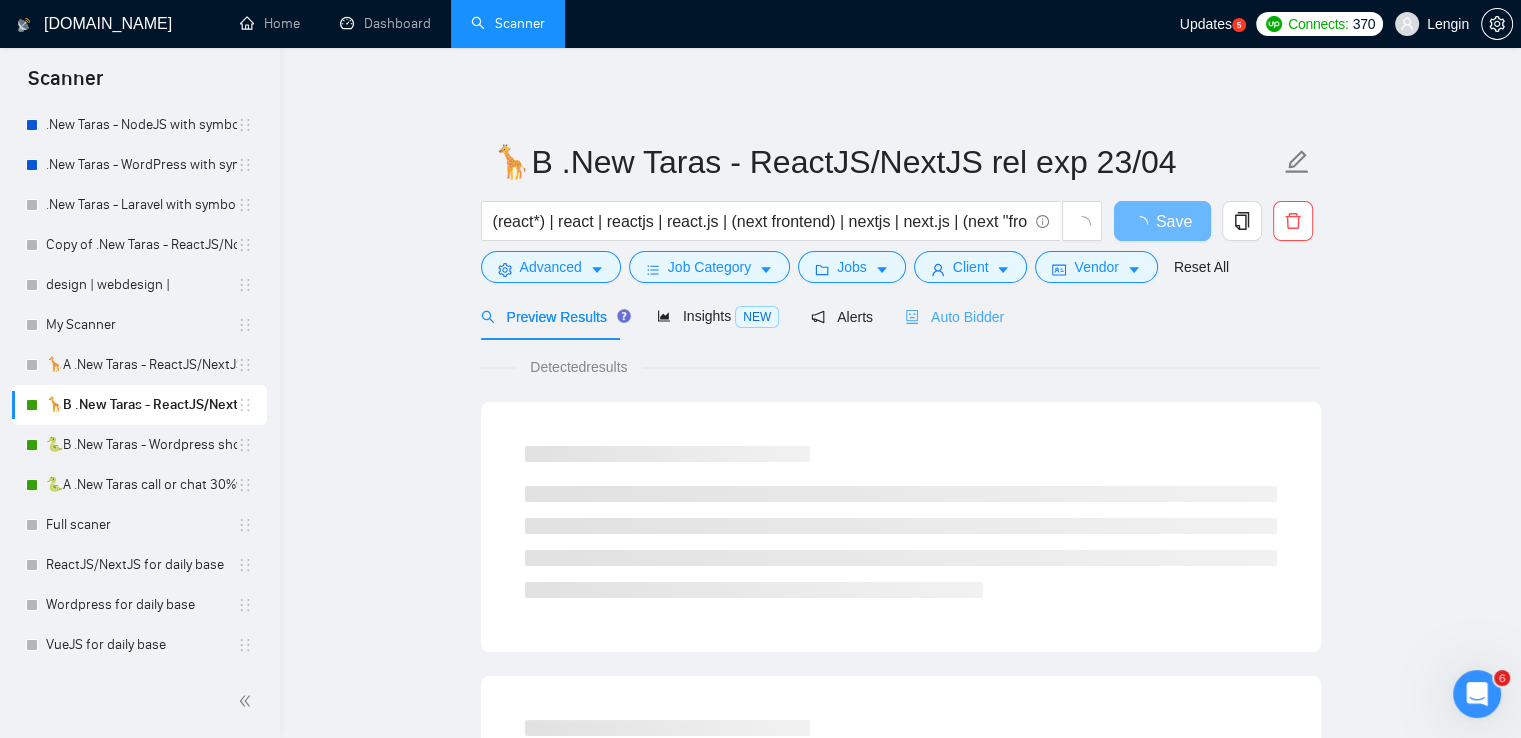click on "Auto Bidder" at bounding box center [954, 316] 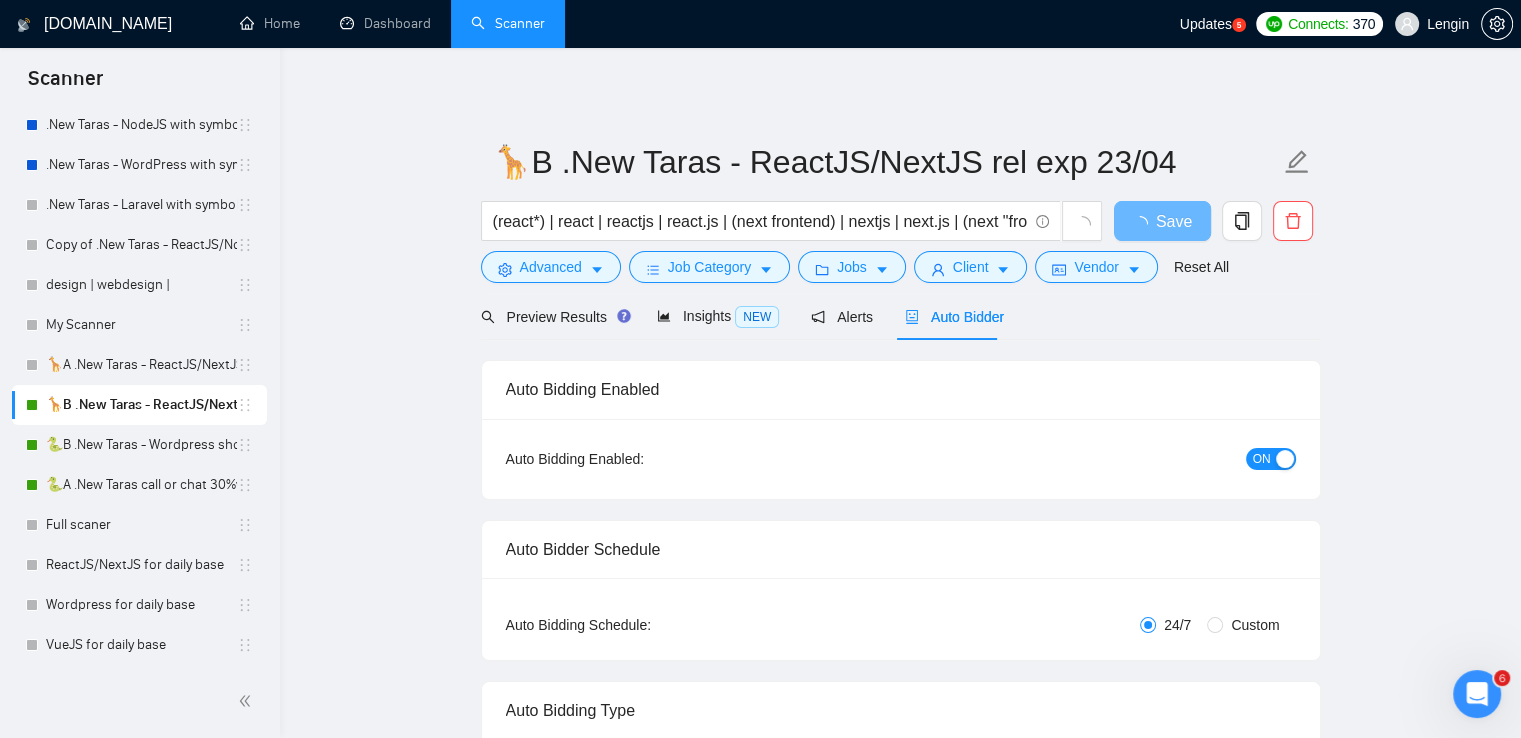 type 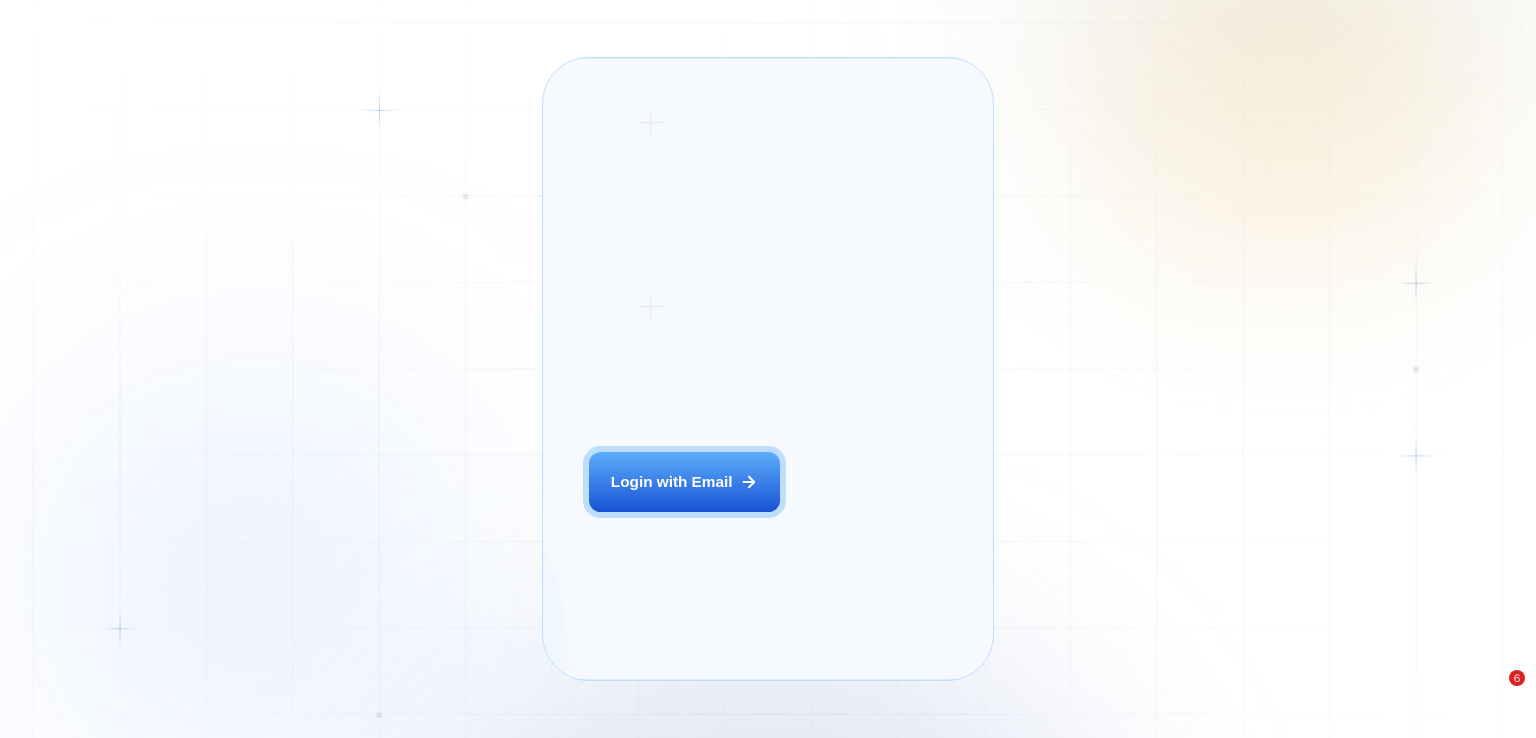 scroll, scrollTop: 0, scrollLeft: 0, axis: both 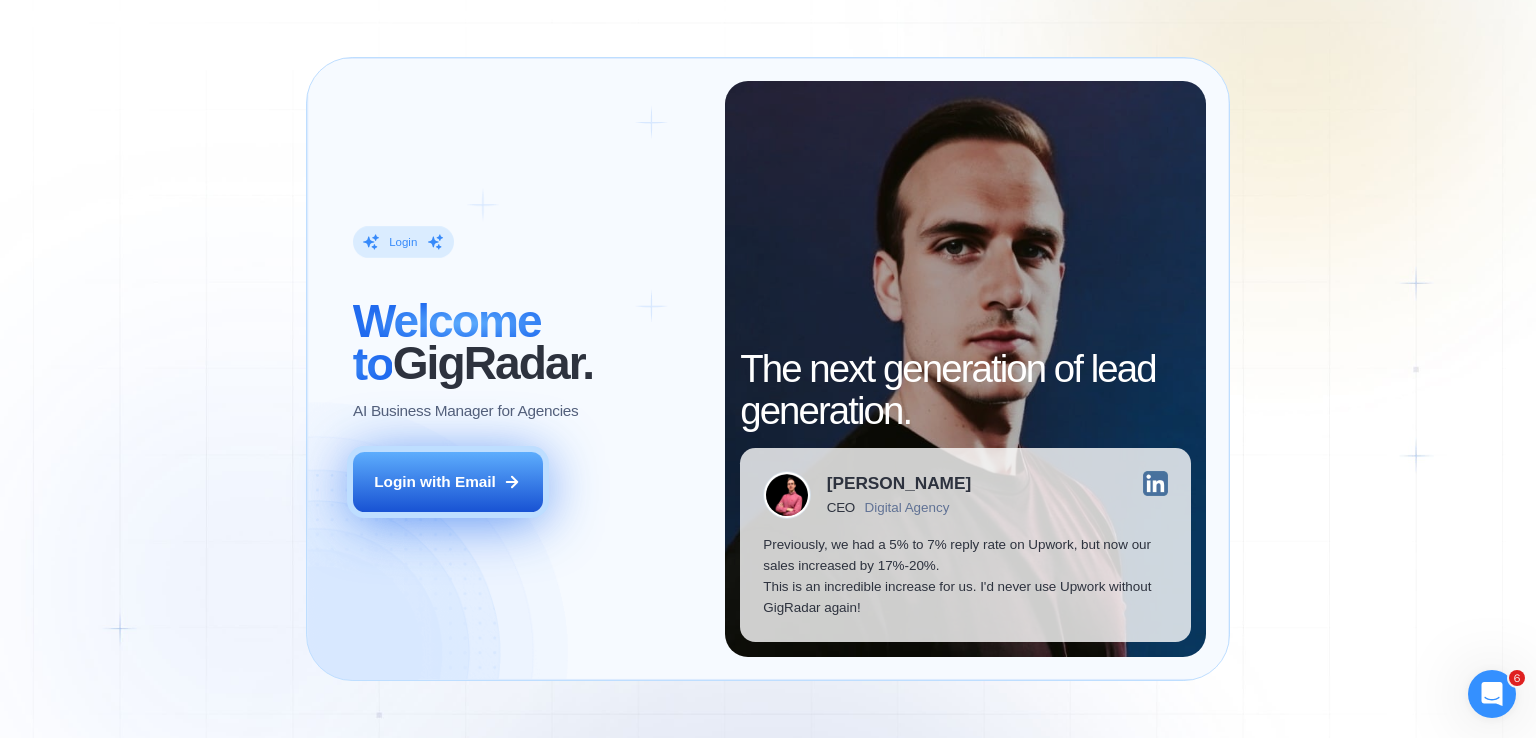 click 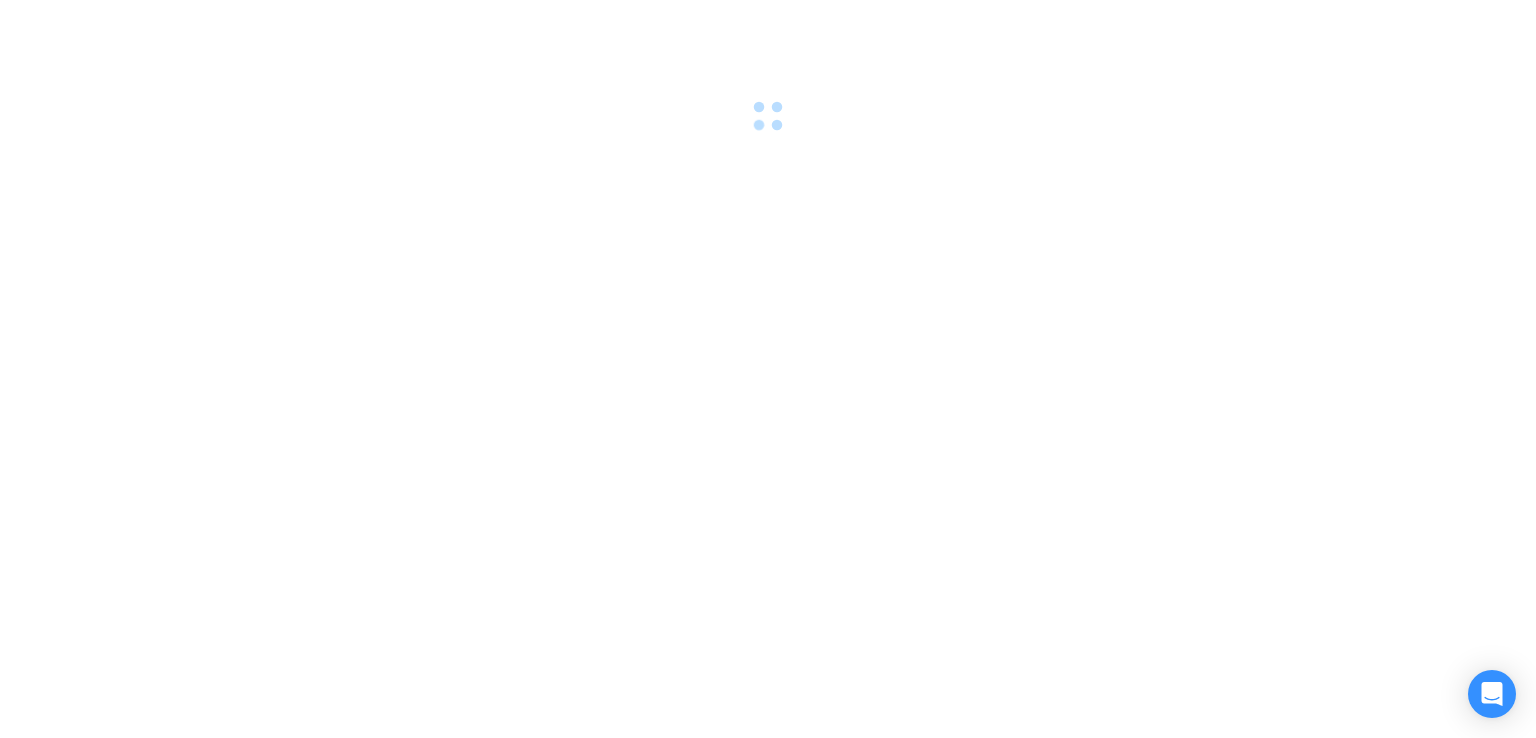 scroll, scrollTop: 0, scrollLeft: 0, axis: both 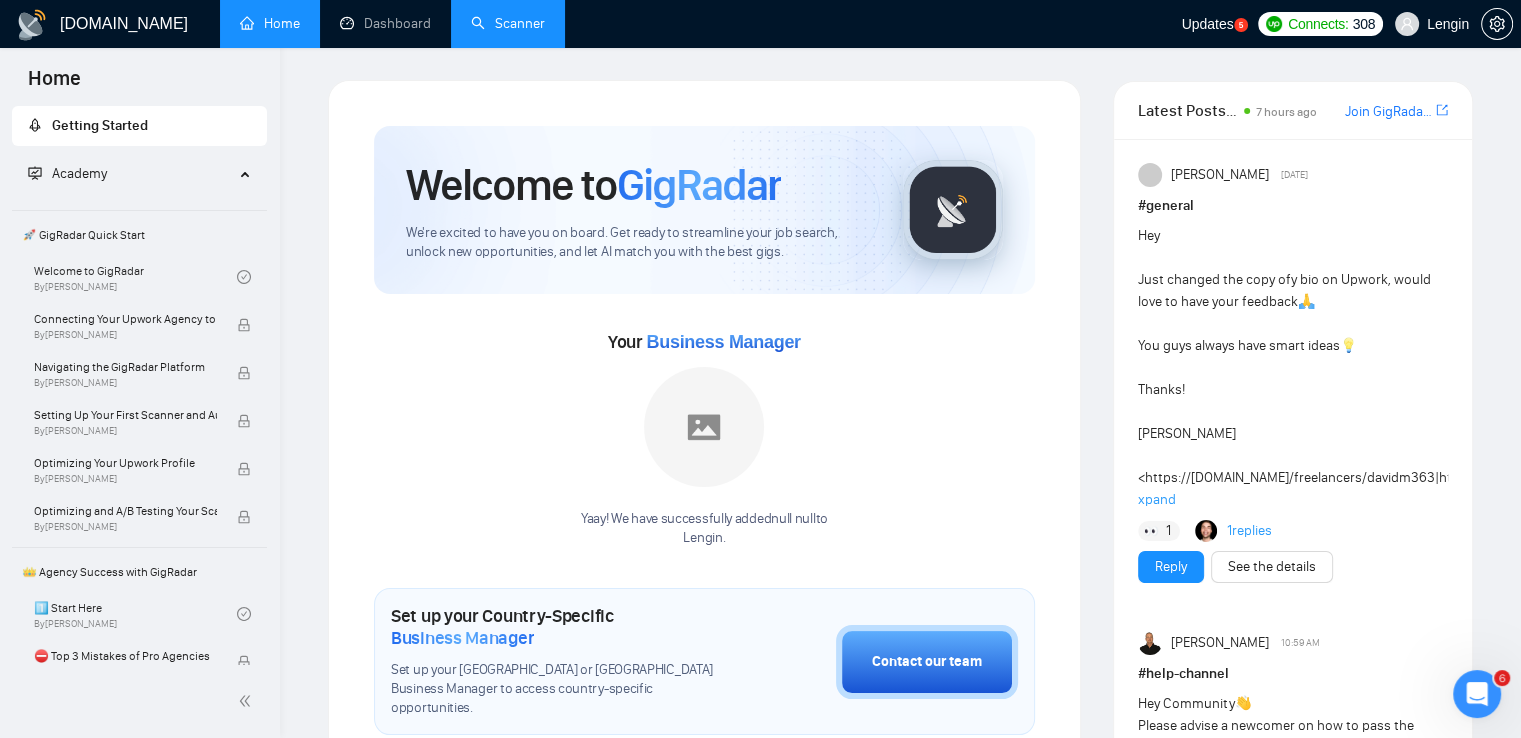 click on "Scanner" at bounding box center (508, 23) 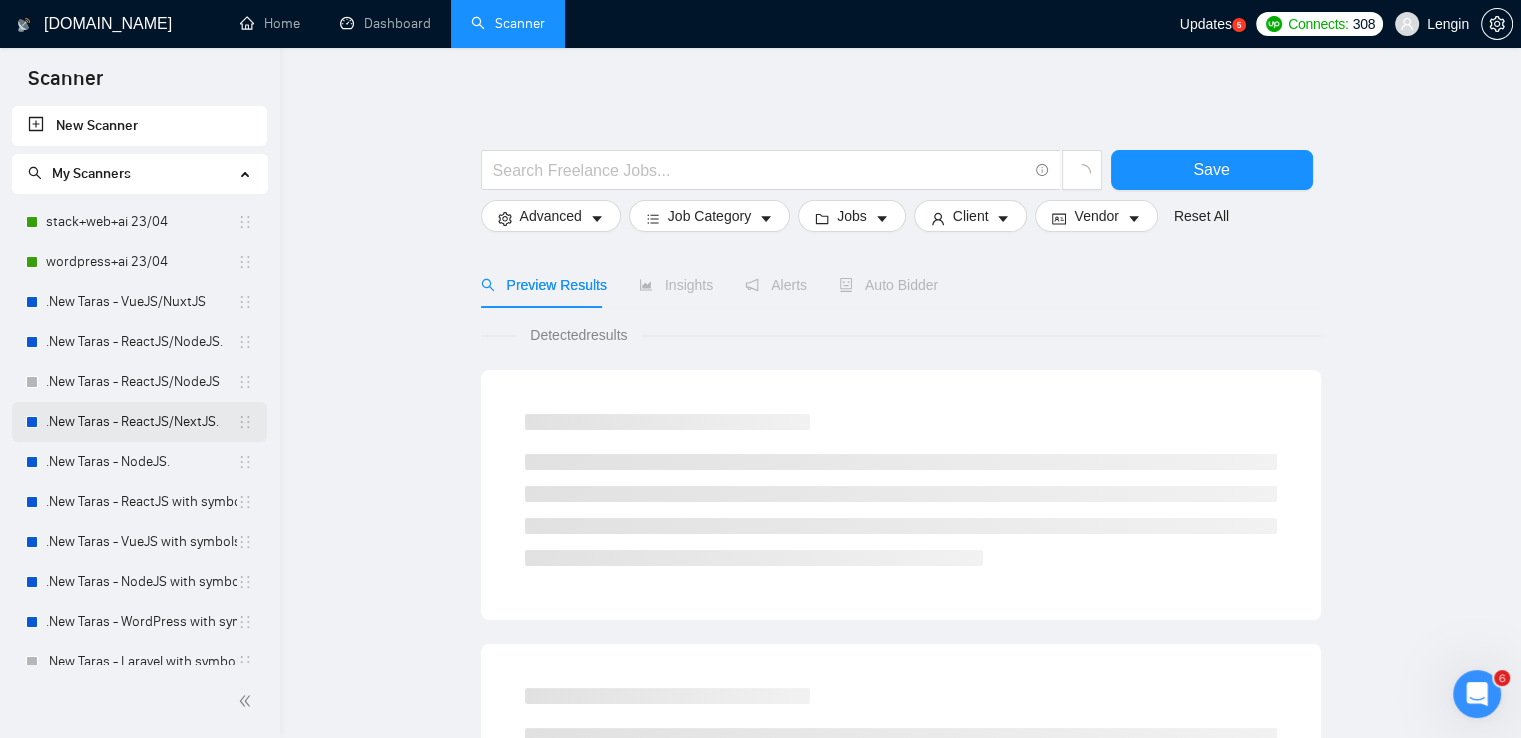 scroll, scrollTop: 457, scrollLeft: 0, axis: vertical 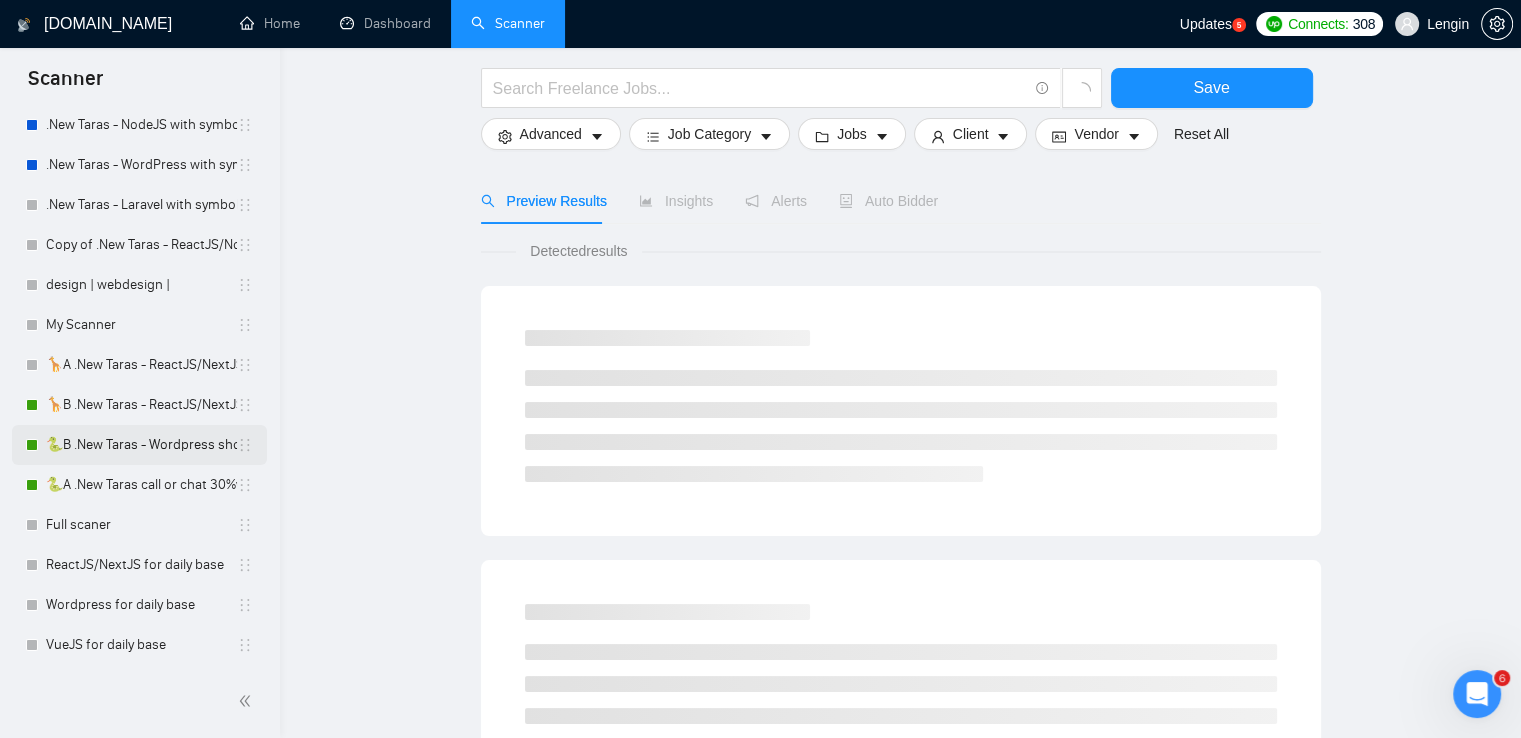 click on "🐍B .New Taras - Wordpress short 23/04" at bounding box center [141, 445] 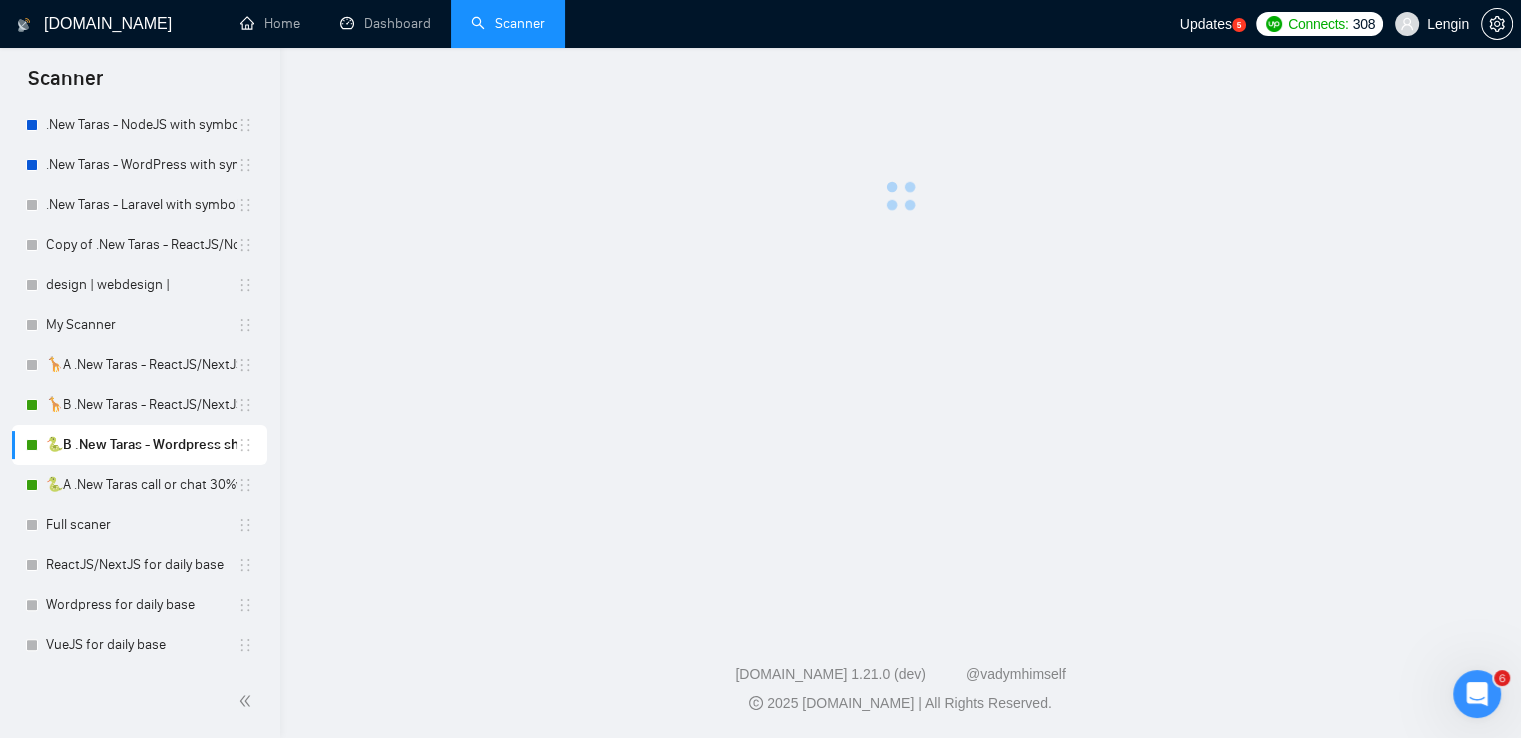 scroll, scrollTop: 0, scrollLeft: 0, axis: both 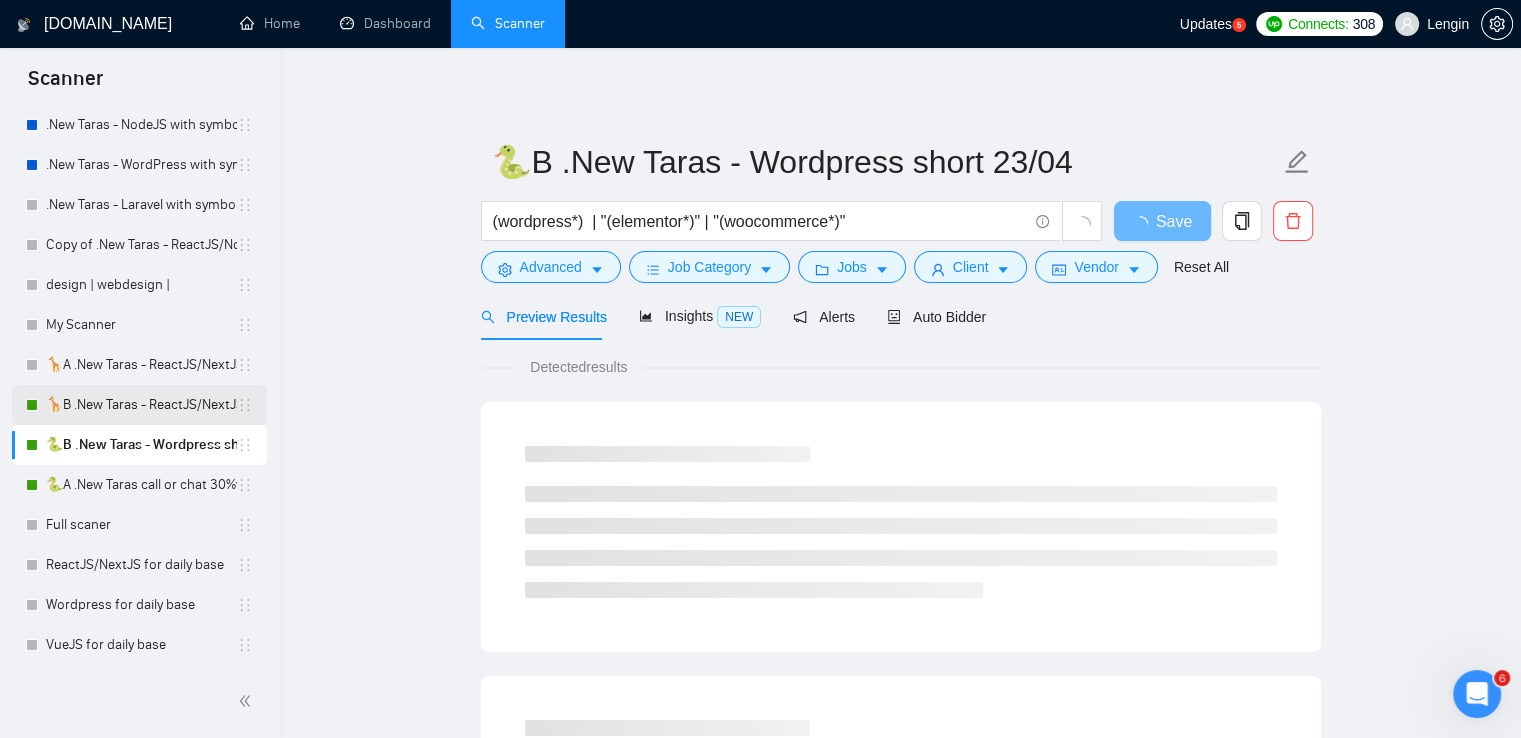 click on "🦒B .New Taras - ReactJS/NextJS rel exp 23/04" at bounding box center [141, 405] 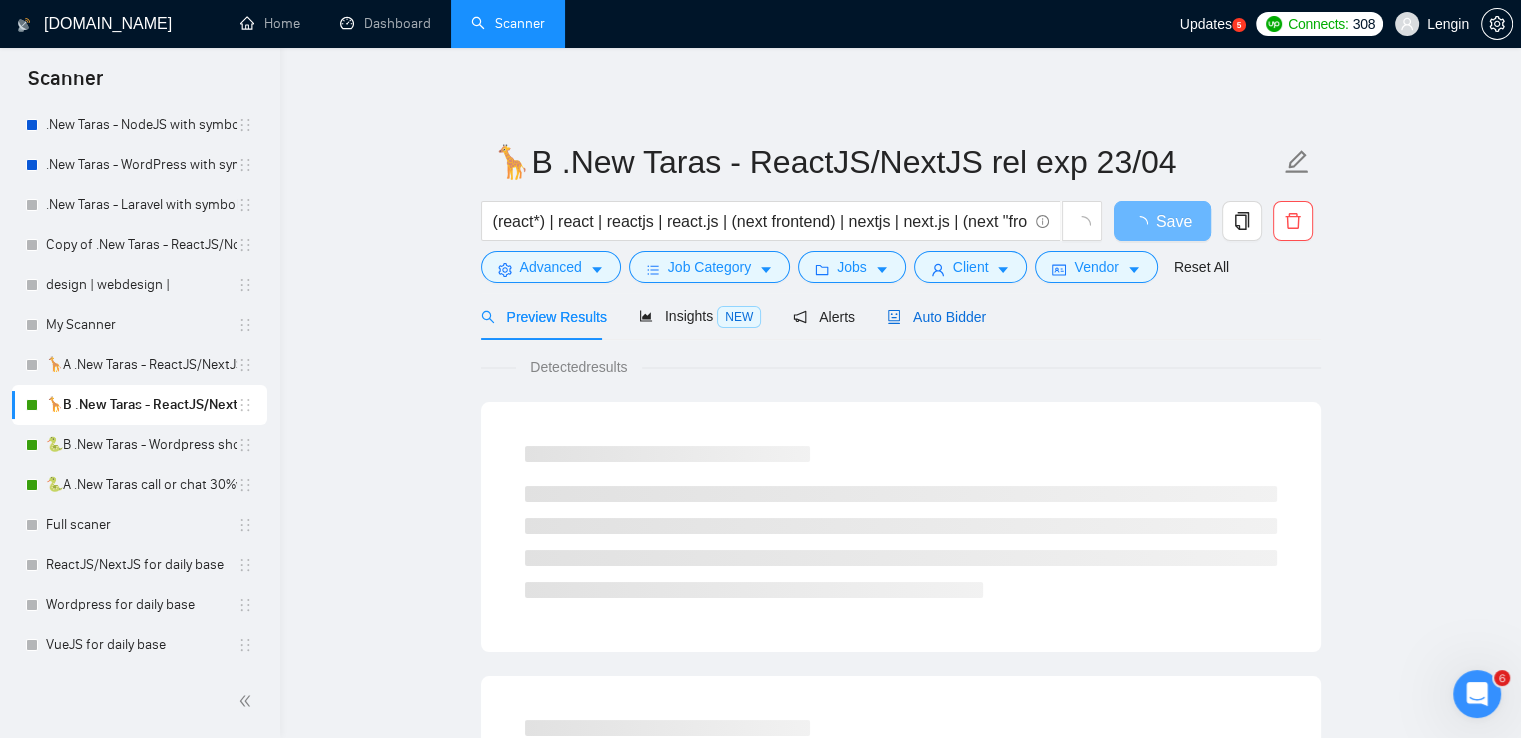 click on "Auto Bidder" at bounding box center [936, 317] 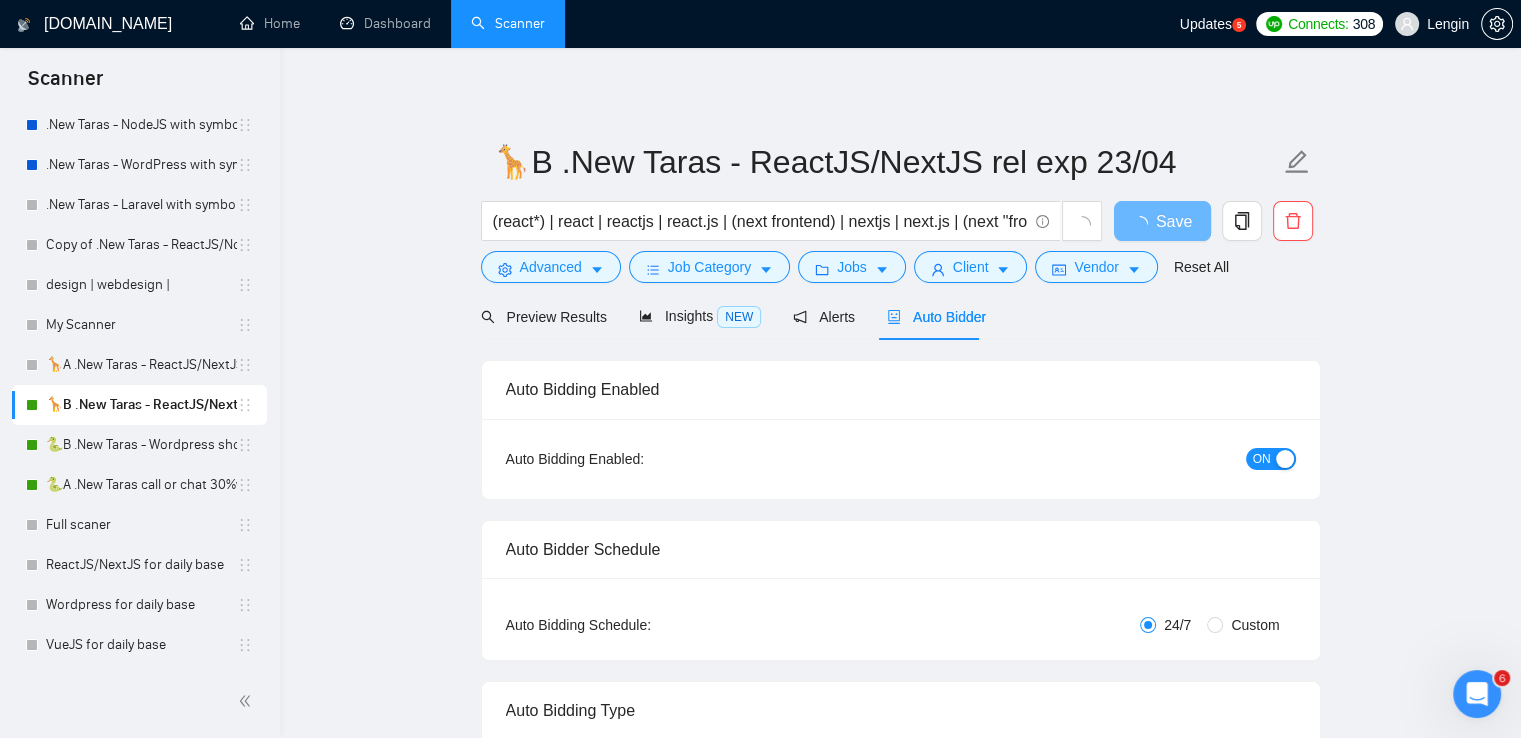 type 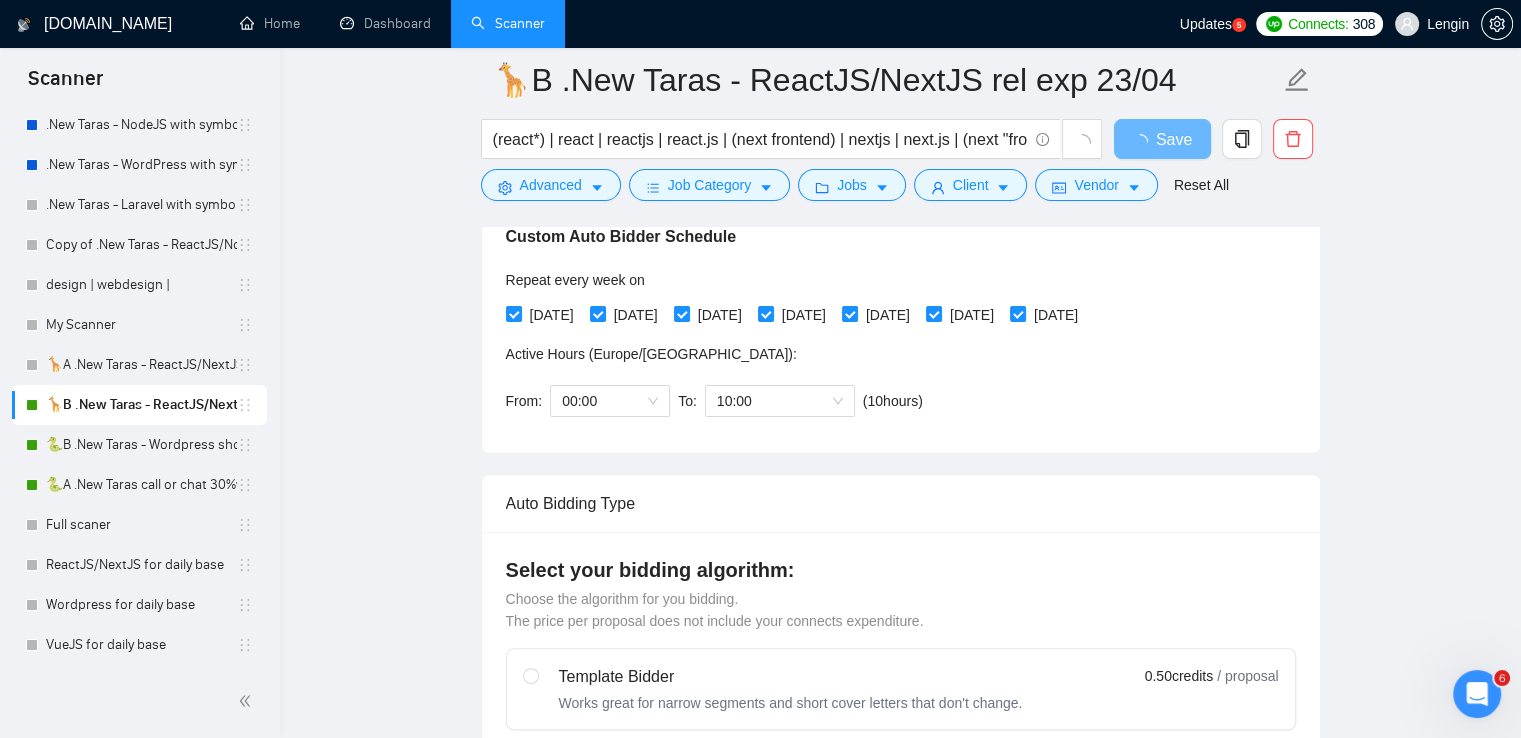 scroll, scrollTop: 478, scrollLeft: 0, axis: vertical 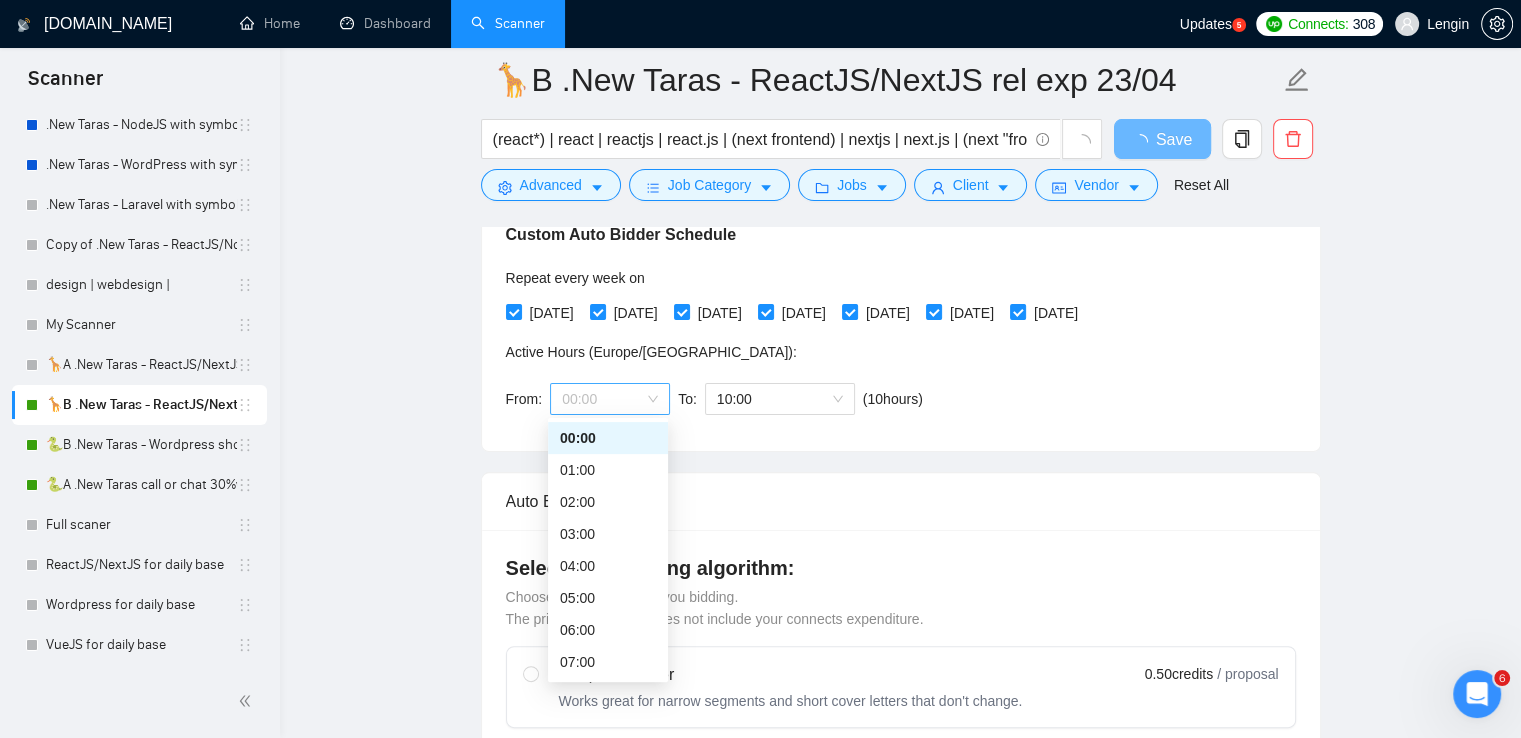 click on "00:00" at bounding box center [610, 399] 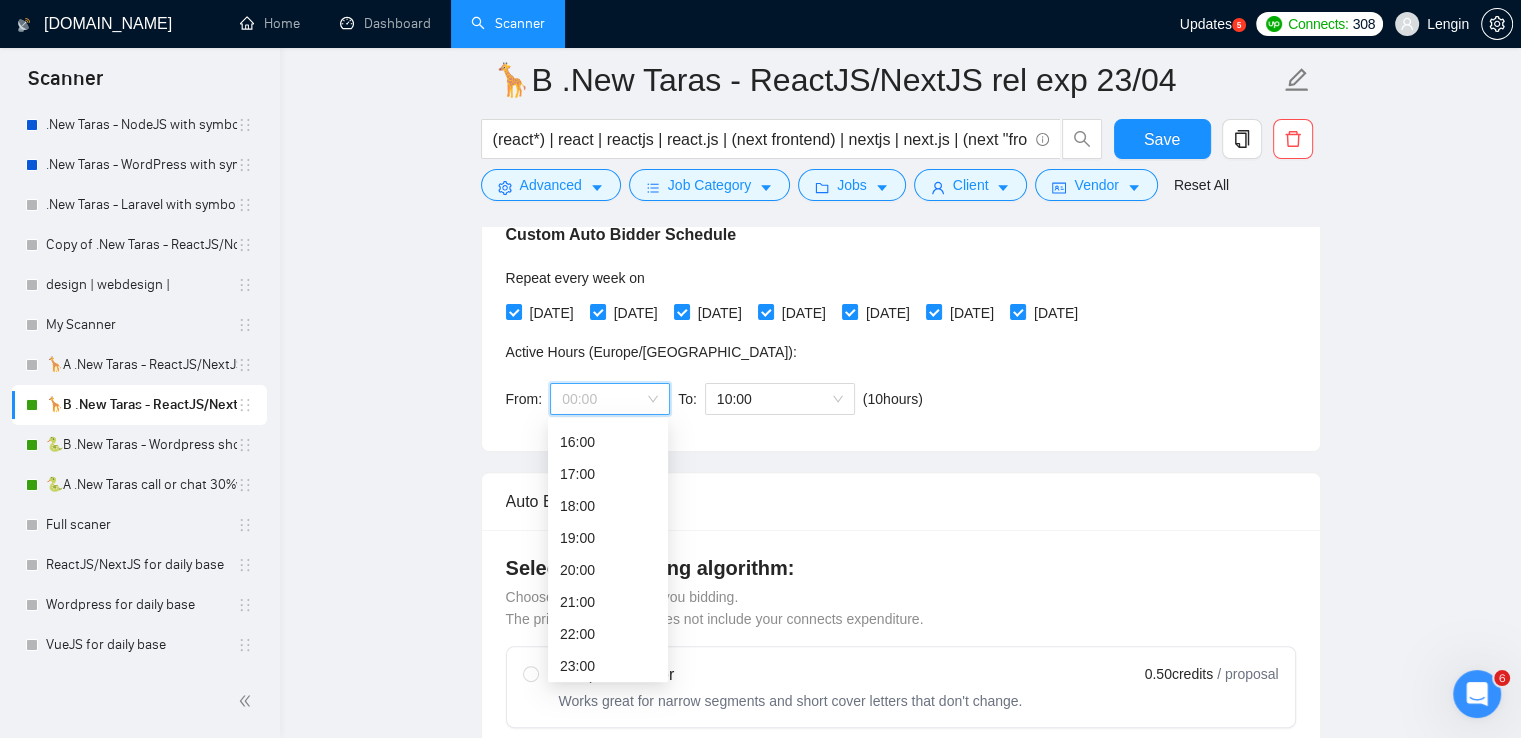 scroll, scrollTop: 511, scrollLeft: 0, axis: vertical 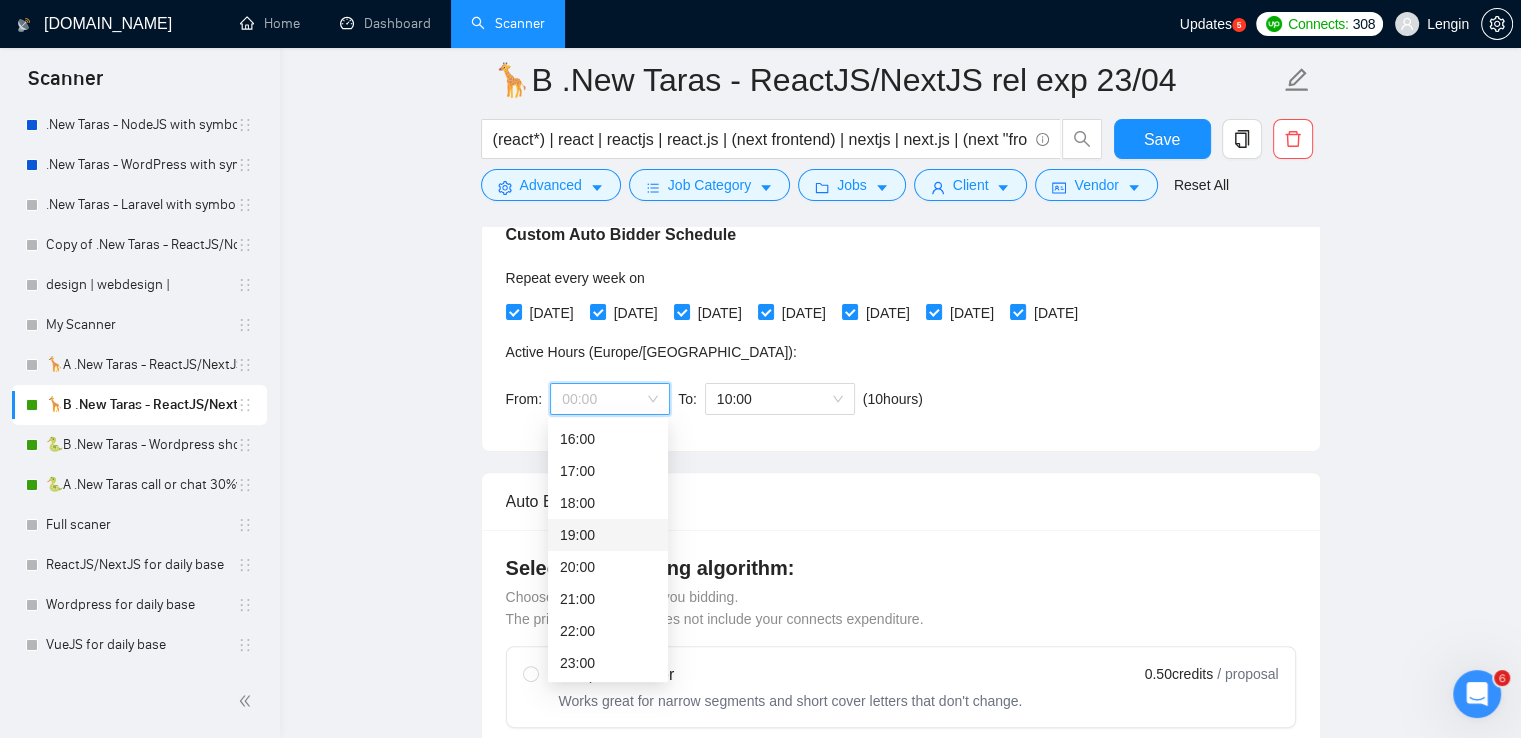 click on "19:00" at bounding box center [608, 535] 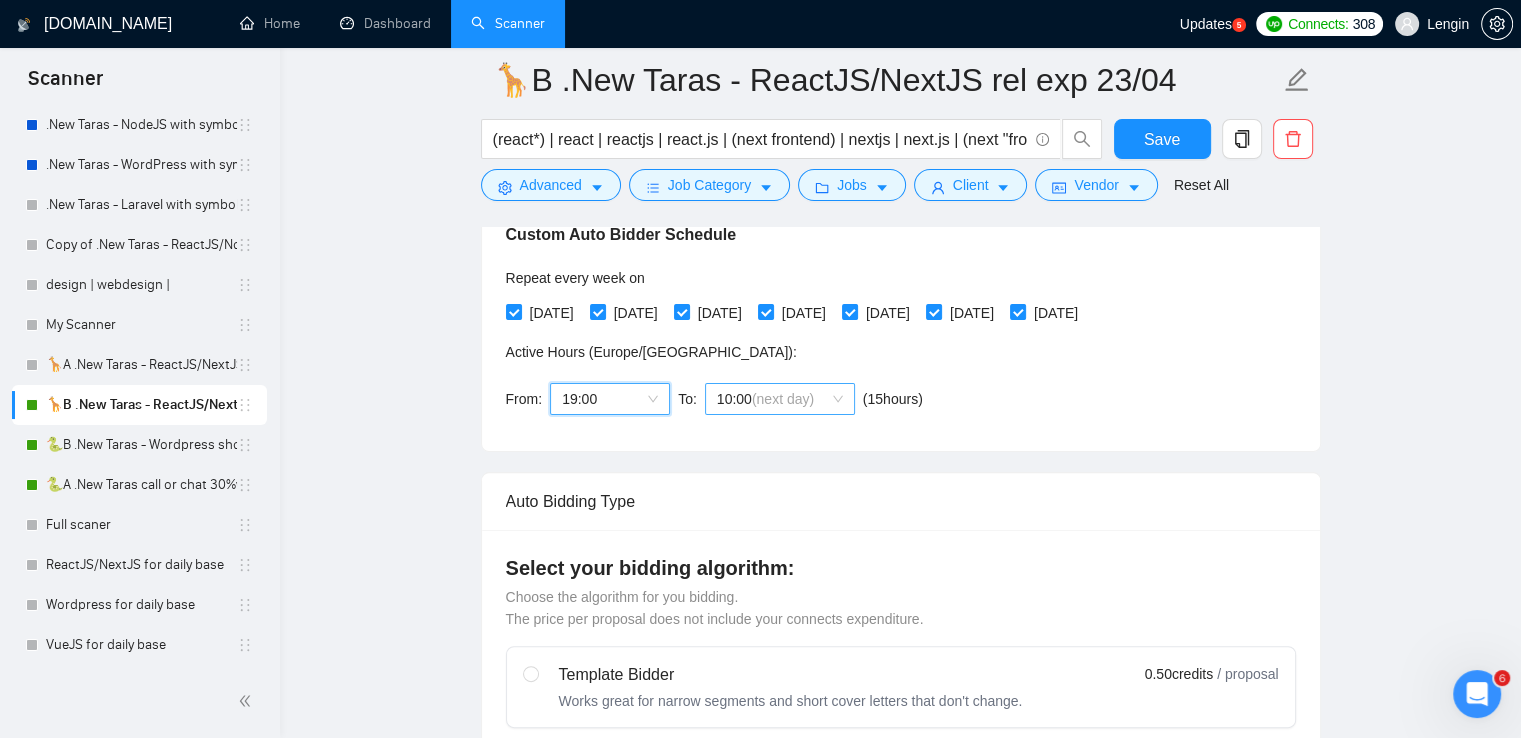 click on "10:00  (next day)" at bounding box center [780, 399] 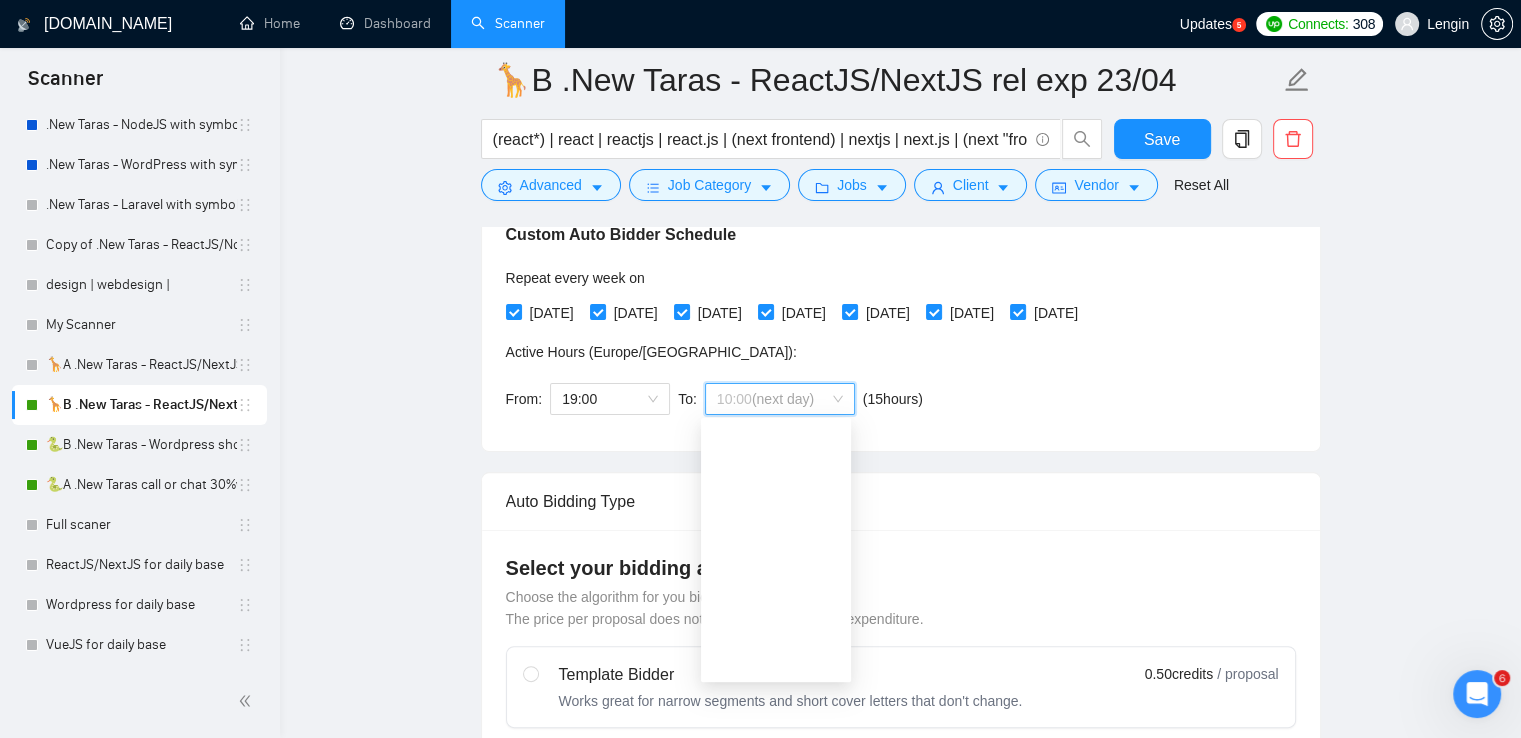 scroll, scrollTop: 512, scrollLeft: 0, axis: vertical 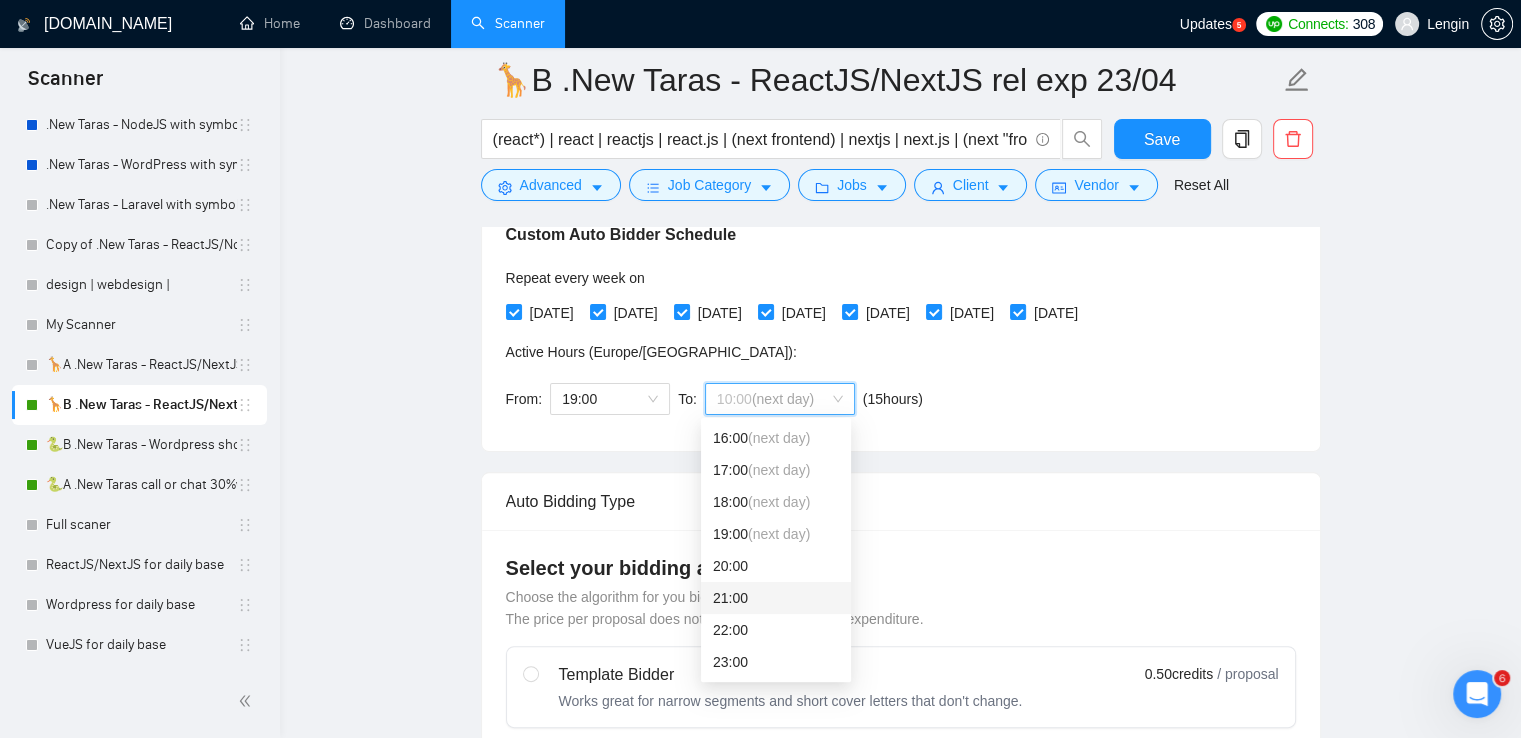 click on "21:00" at bounding box center [776, 598] 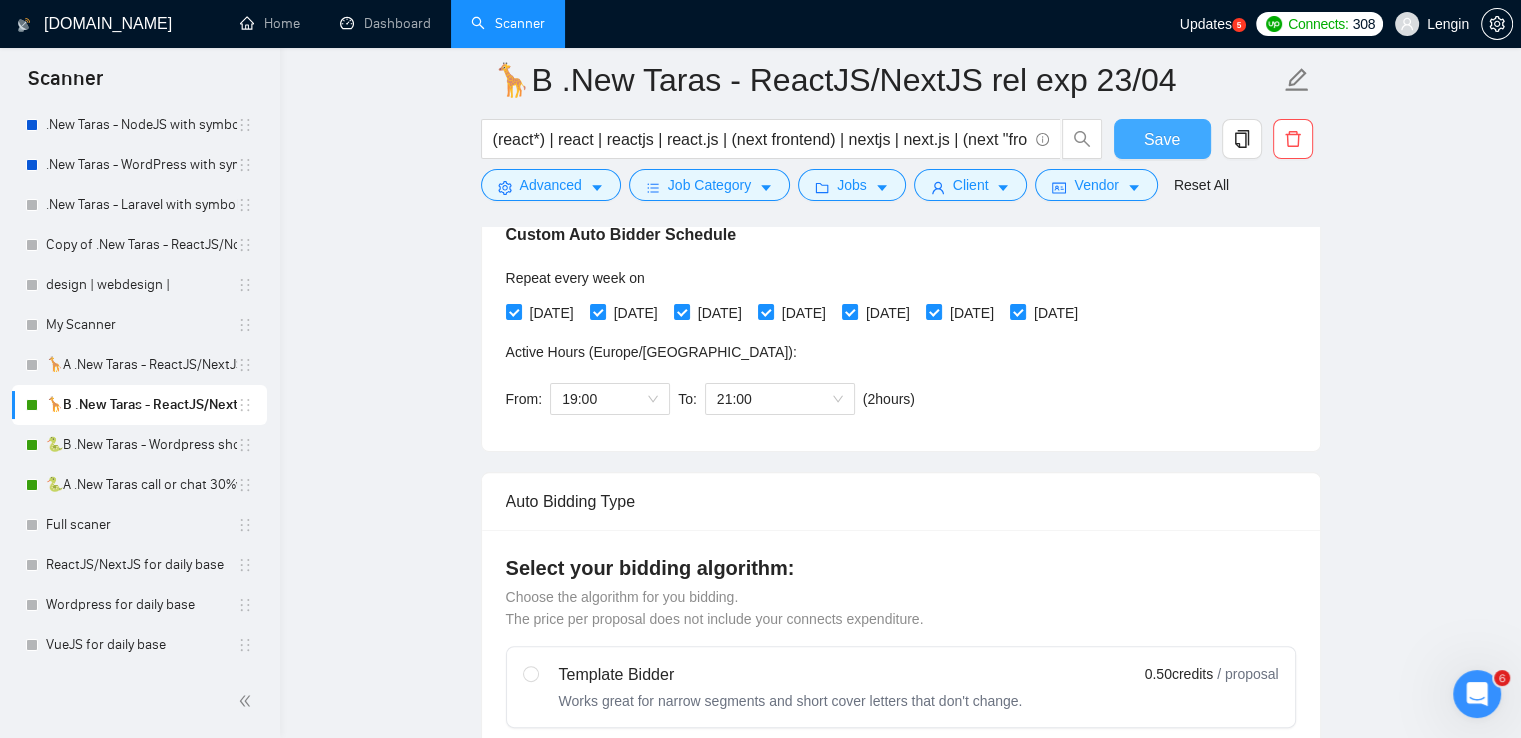 click on "Save" at bounding box center (1162, 139) 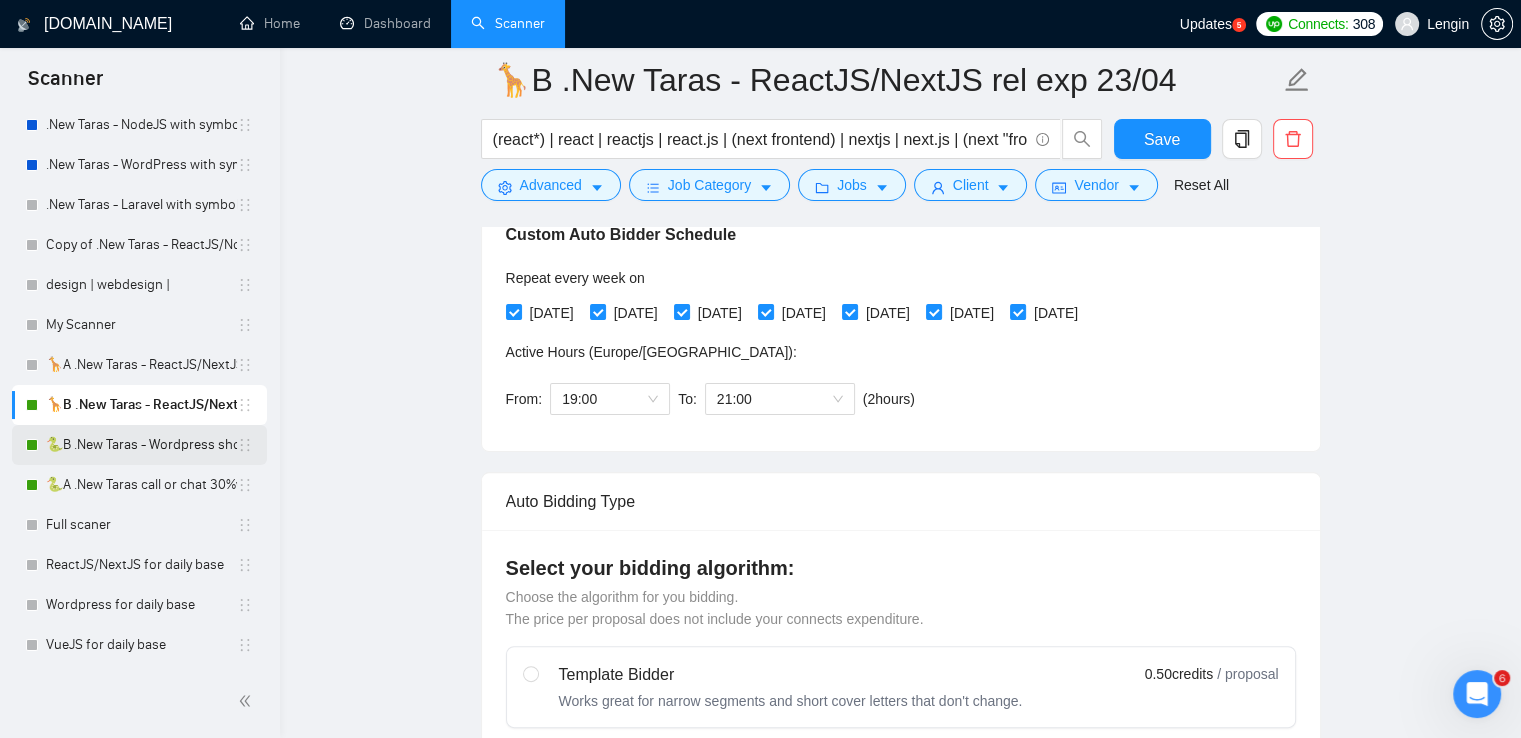 click on "🐍B .New Taras - Wordpress short 23/04" at bounding box center (141, 445) 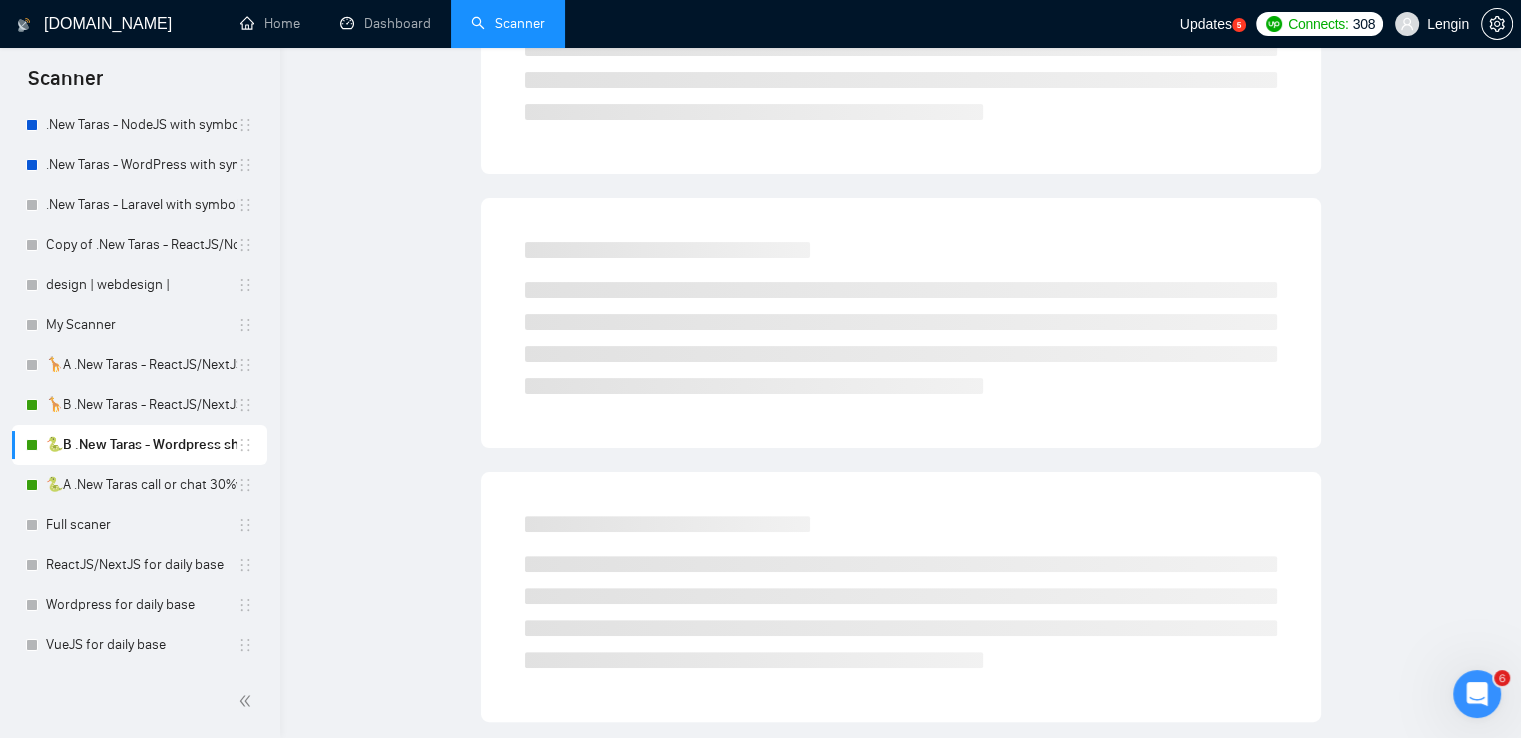 scroll, scrollTop: 0, scrollLeft: 0, axis: both 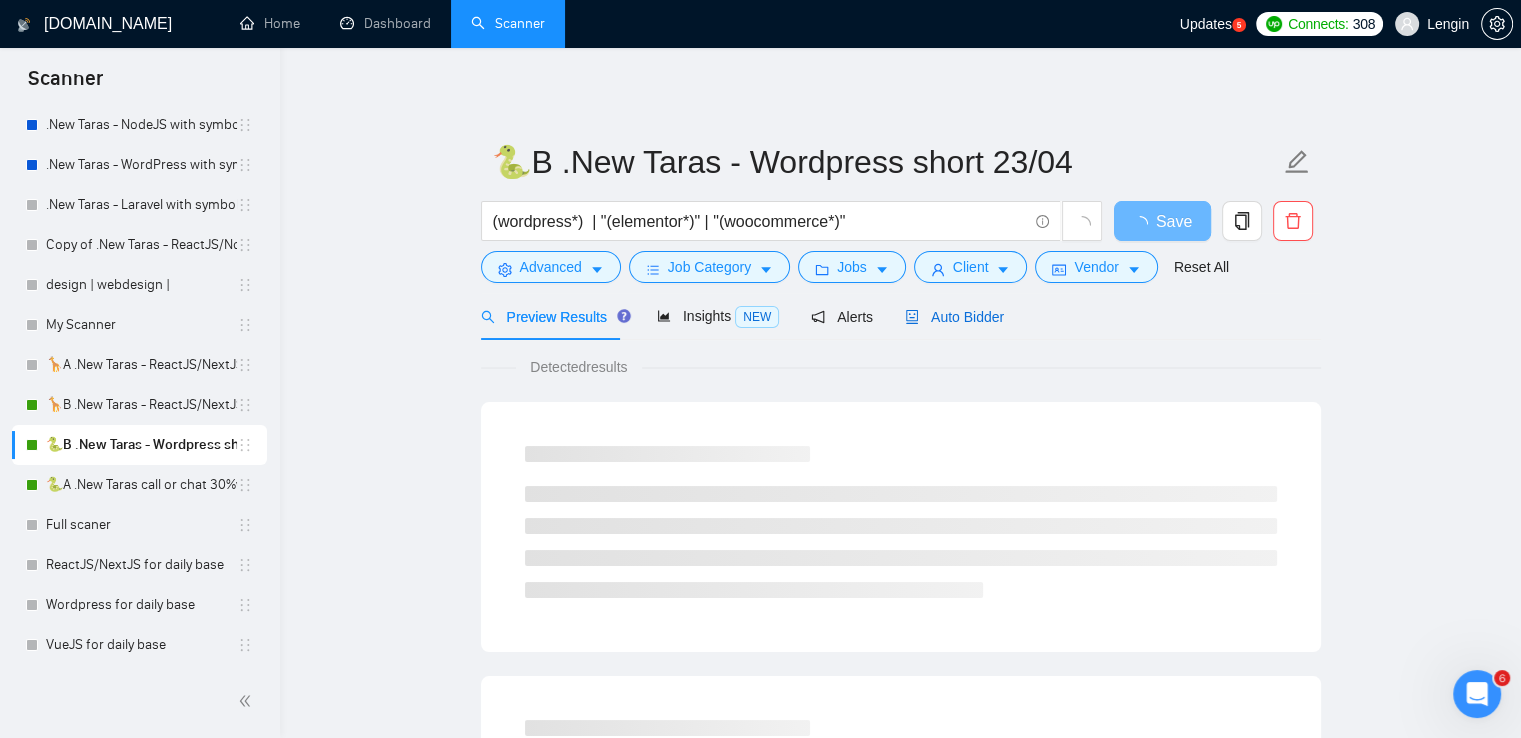 click on "Auto Bidder" at bounding box center [954, 317] 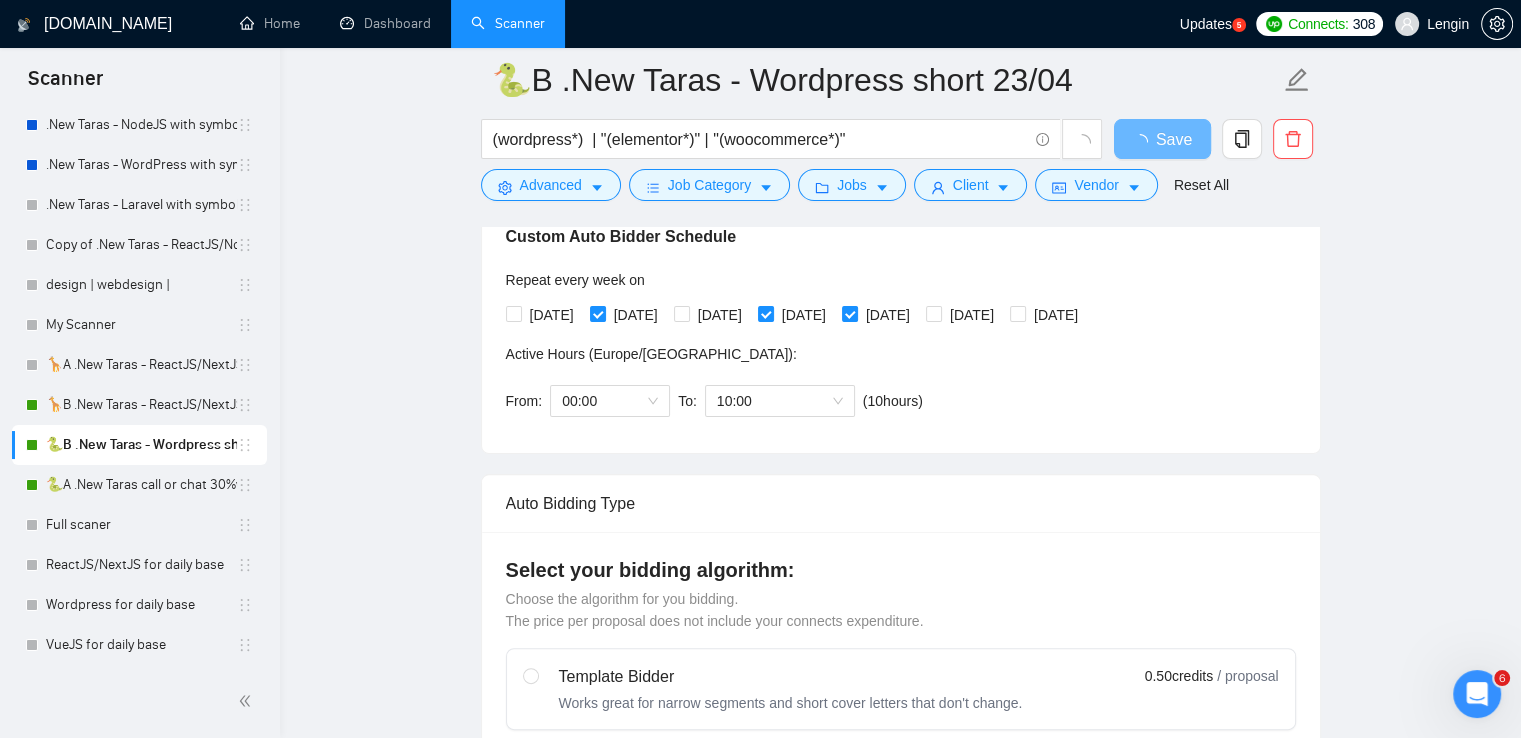 scroll, scrollTop: 490, scrollLeft: 0, axis: vertical 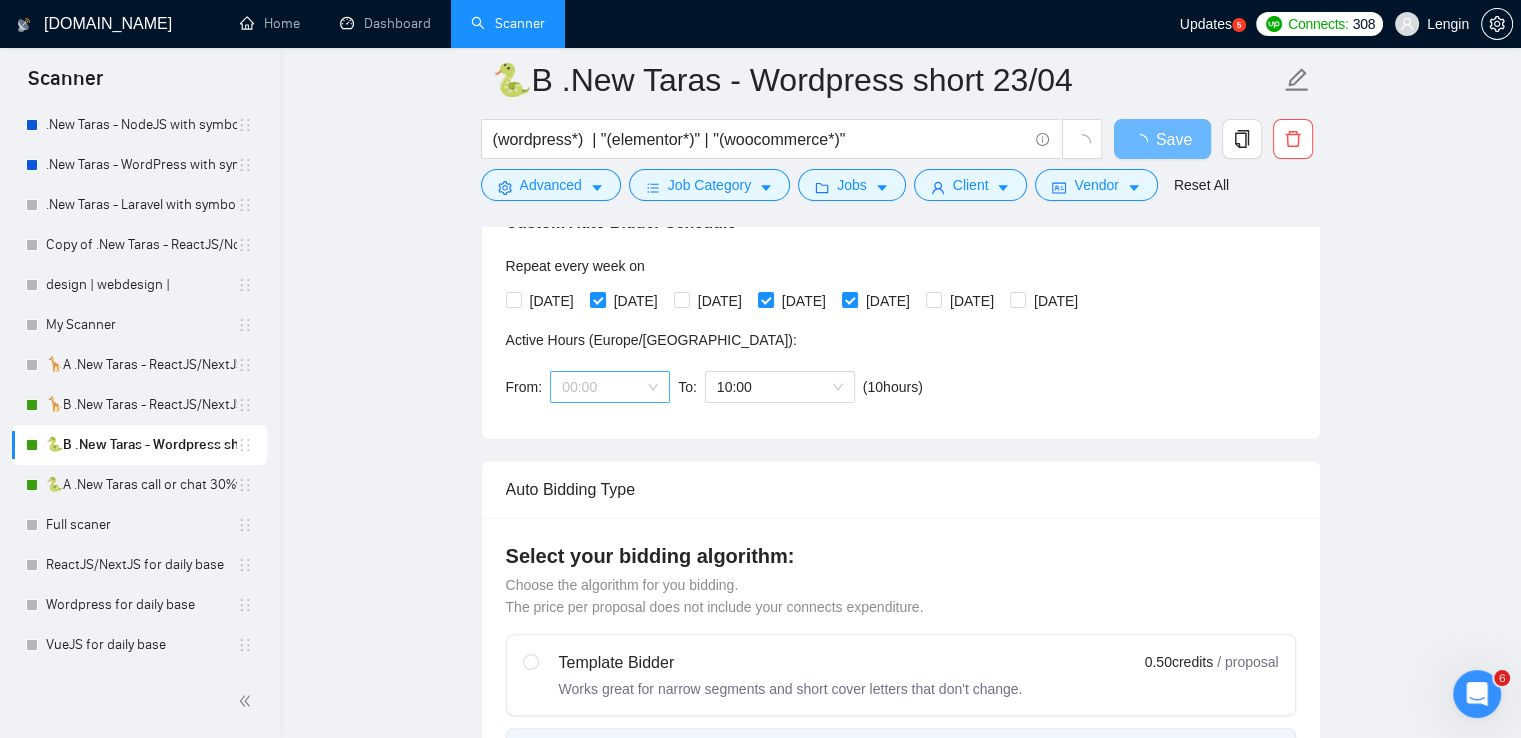 click on "00:00" at bounding box center [610, 387] 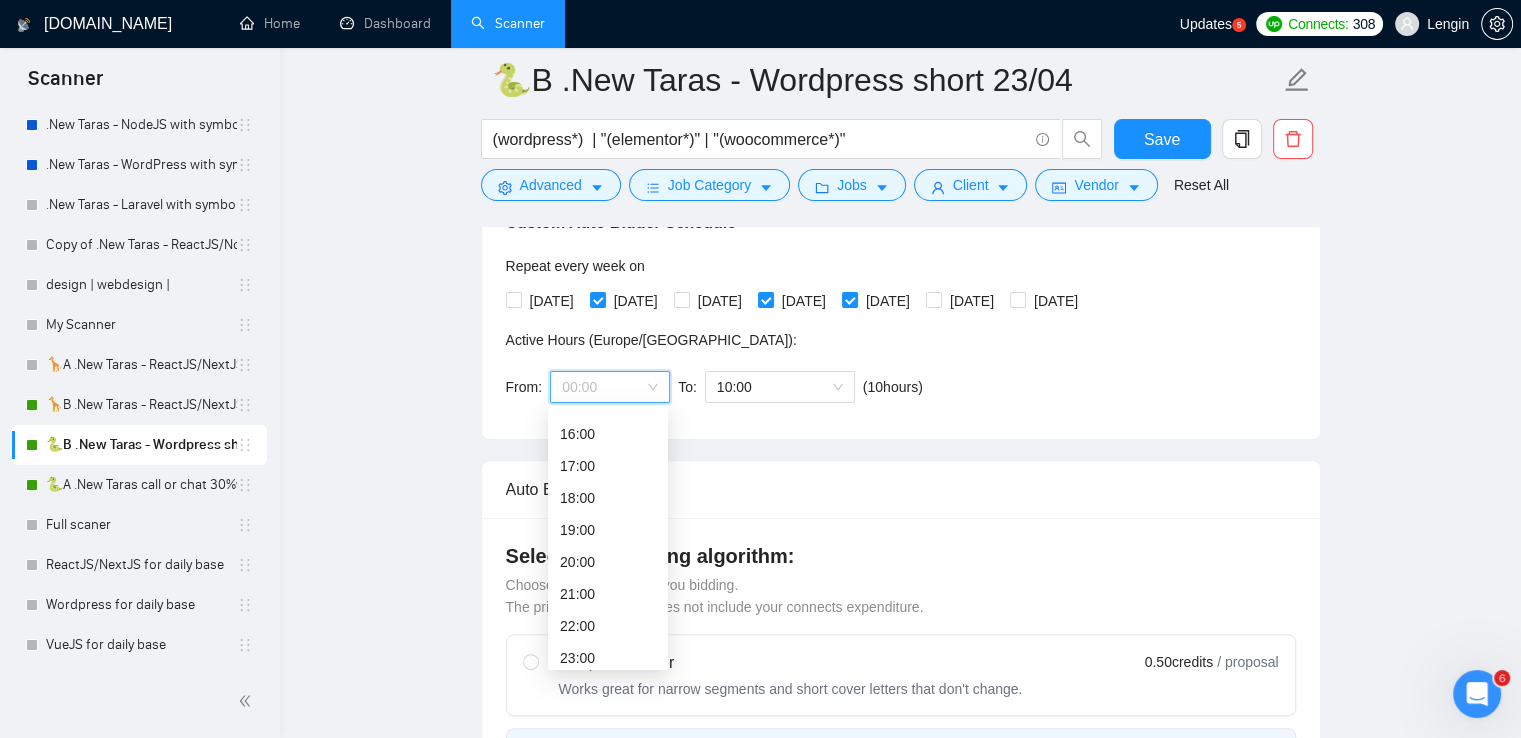 scroll, scrollTop: 512, scrollLeft: 0, axis: vertical 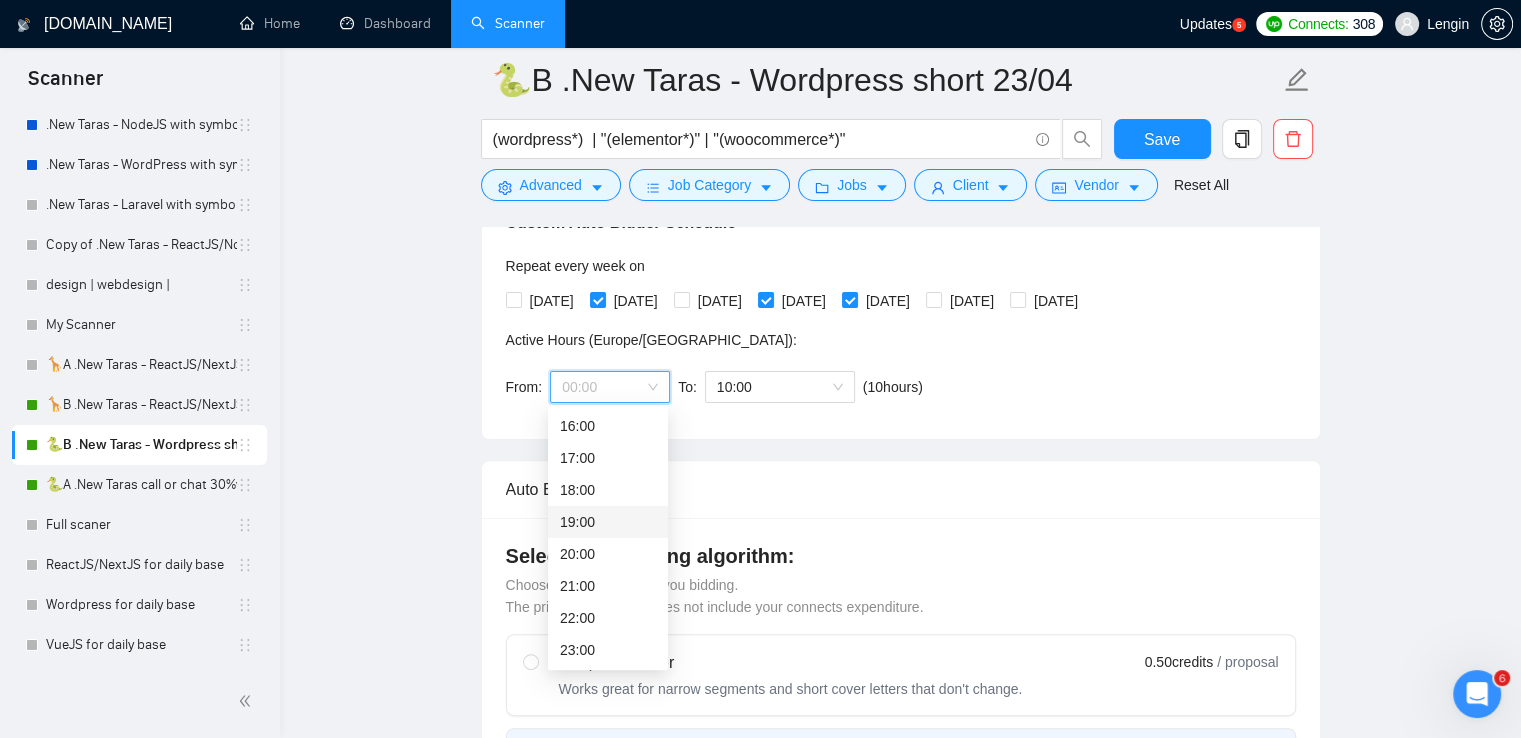 click on "19:00" at bounding box center (608, 522) 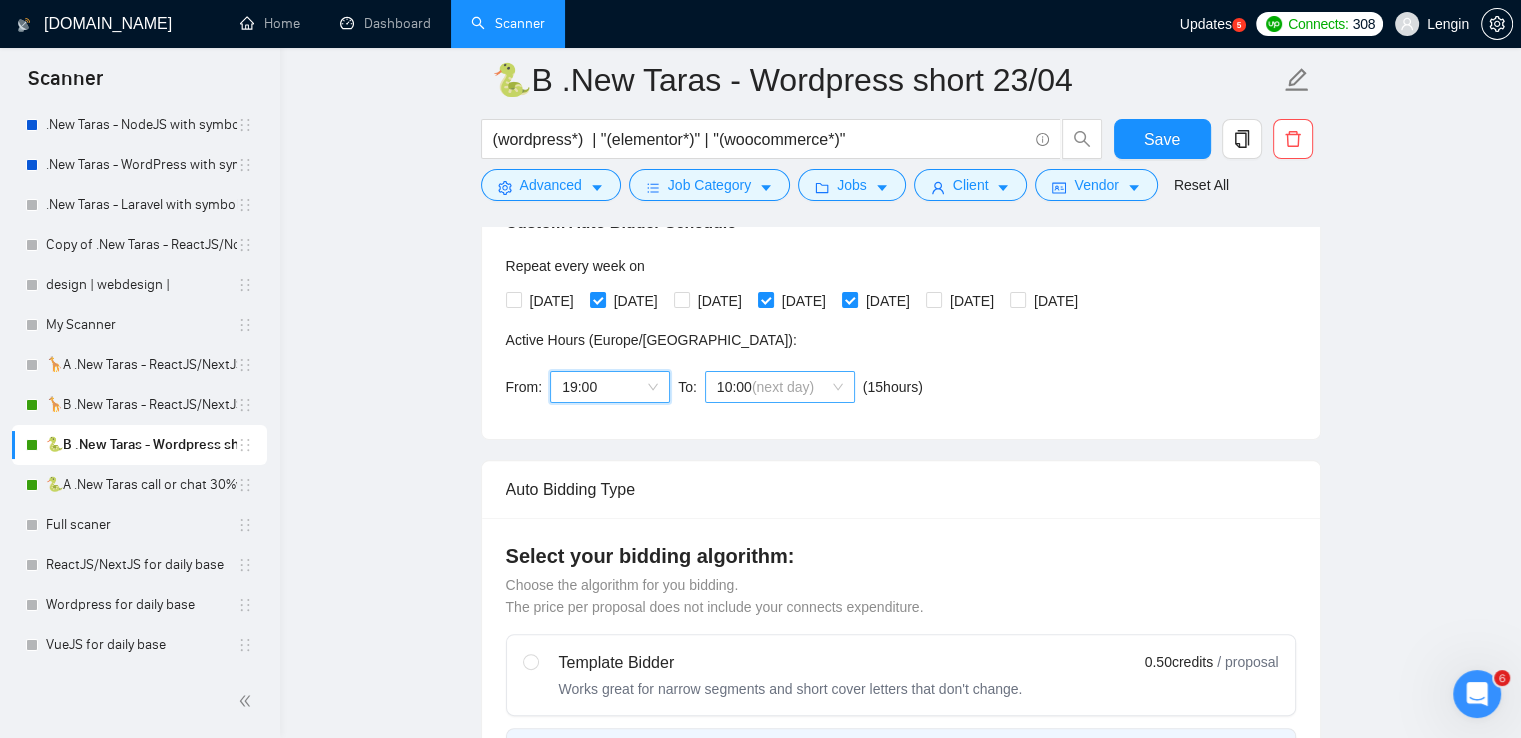 click on "10:00  (next day)" at bounding box center (780, 387) 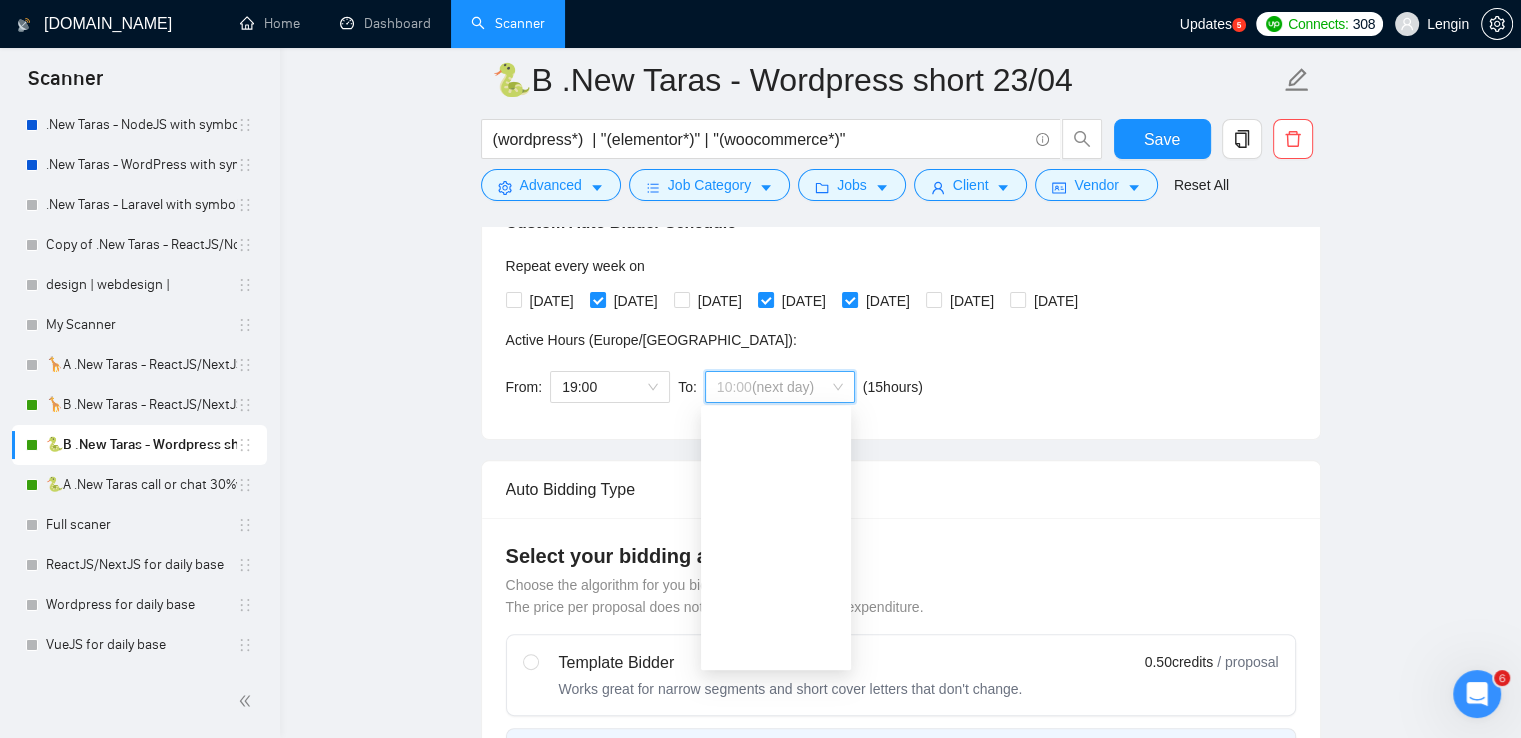 scroll, scrollTop: 512, scrollLeft: 0, axis: vertical 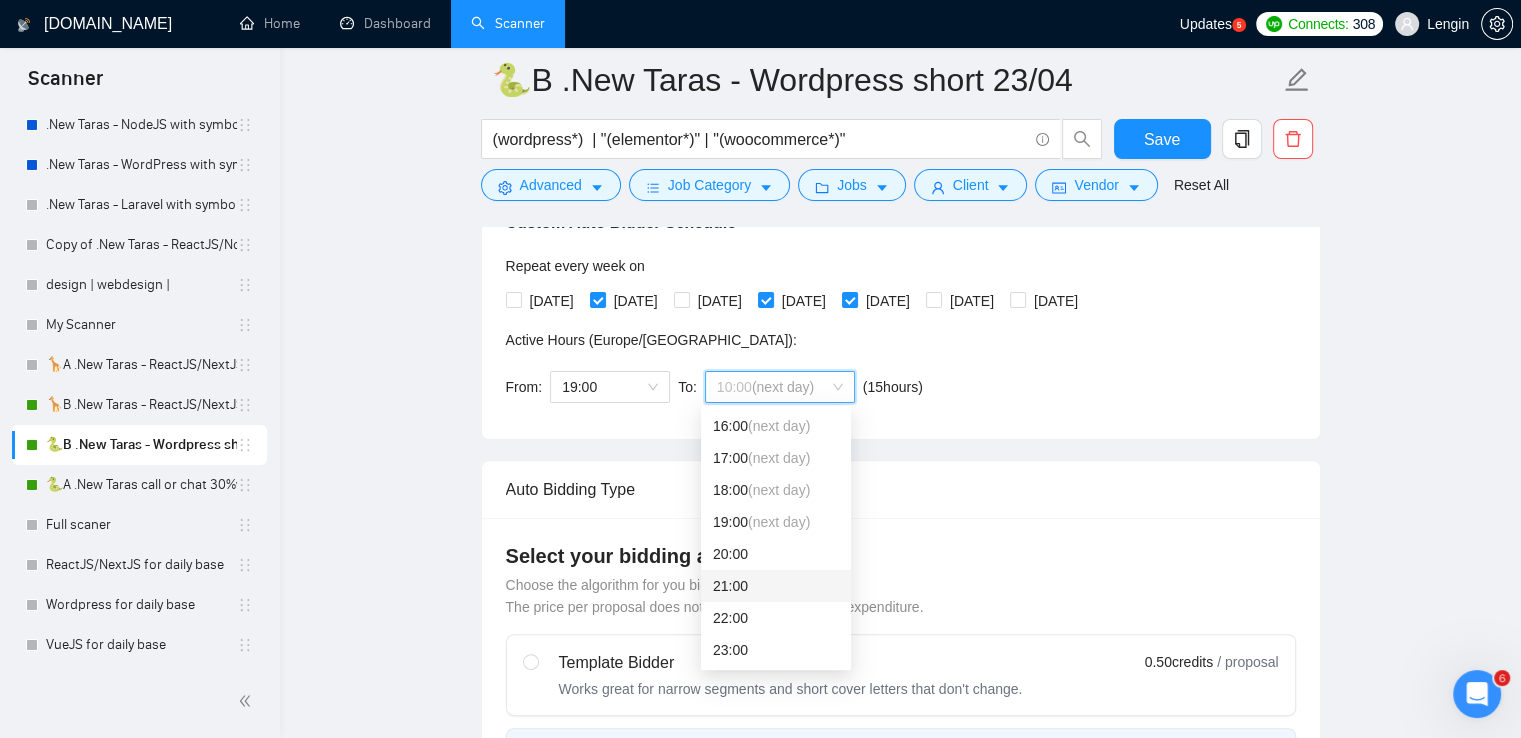 click on "21:00" at bounding box center (776, 586) 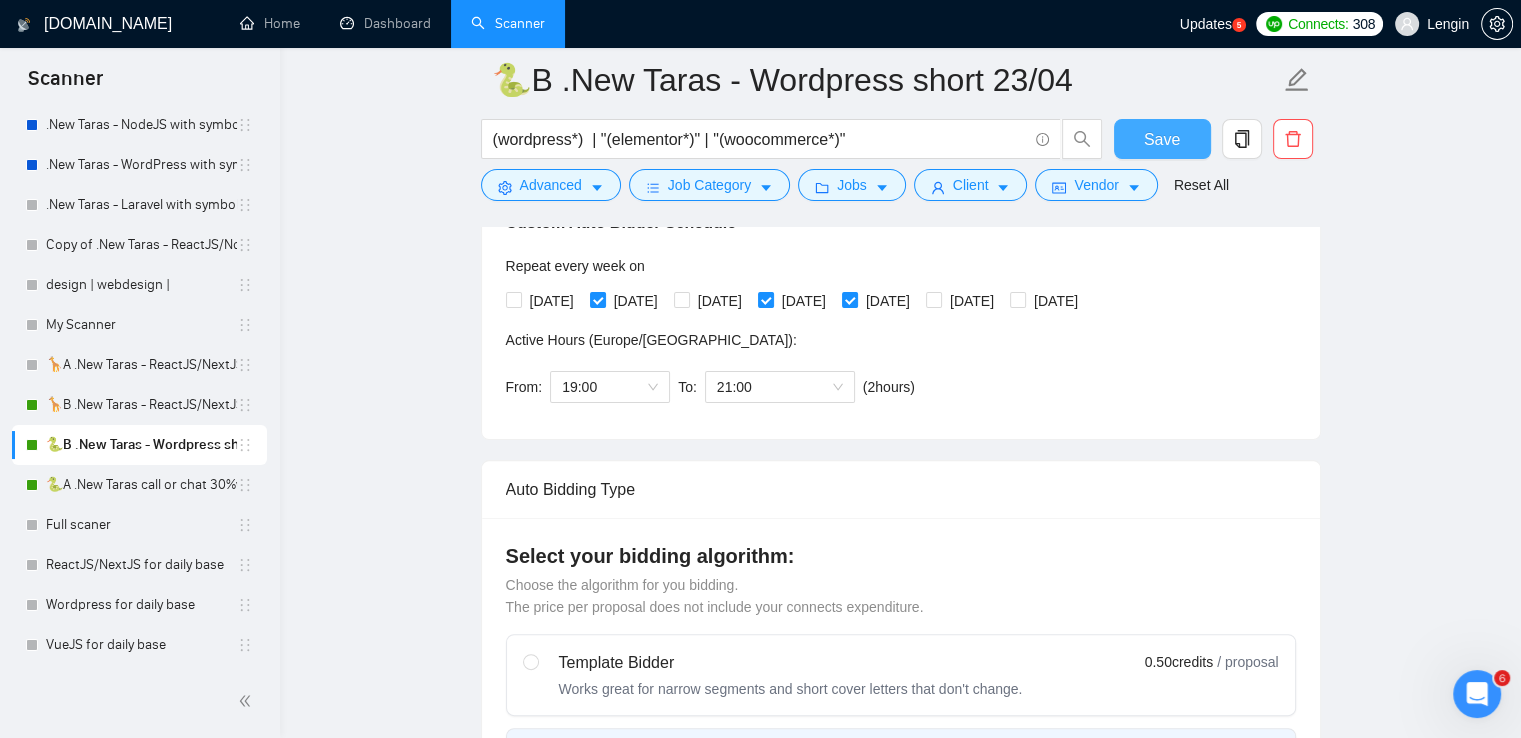 click on "Save" at bounding box center (1162, 139) 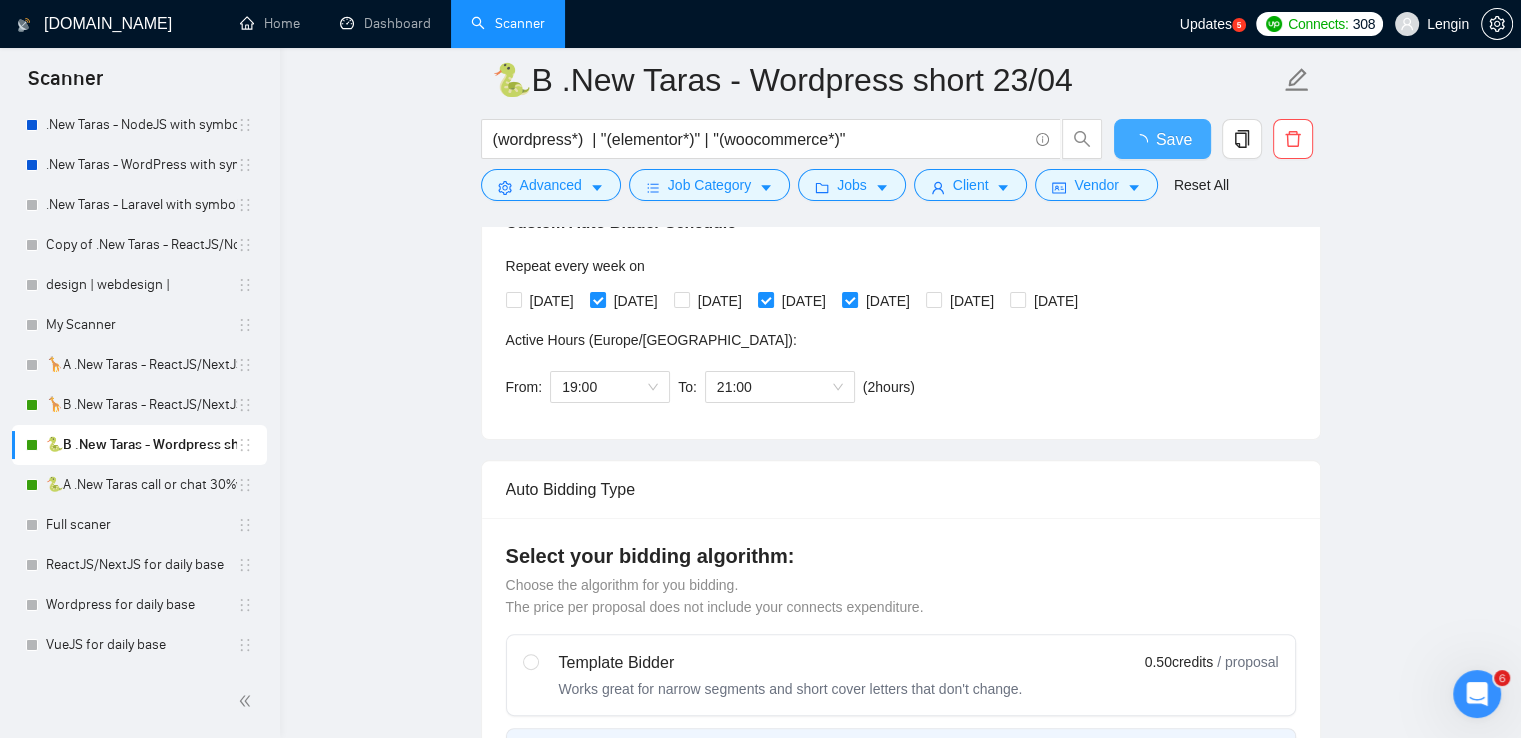 type 